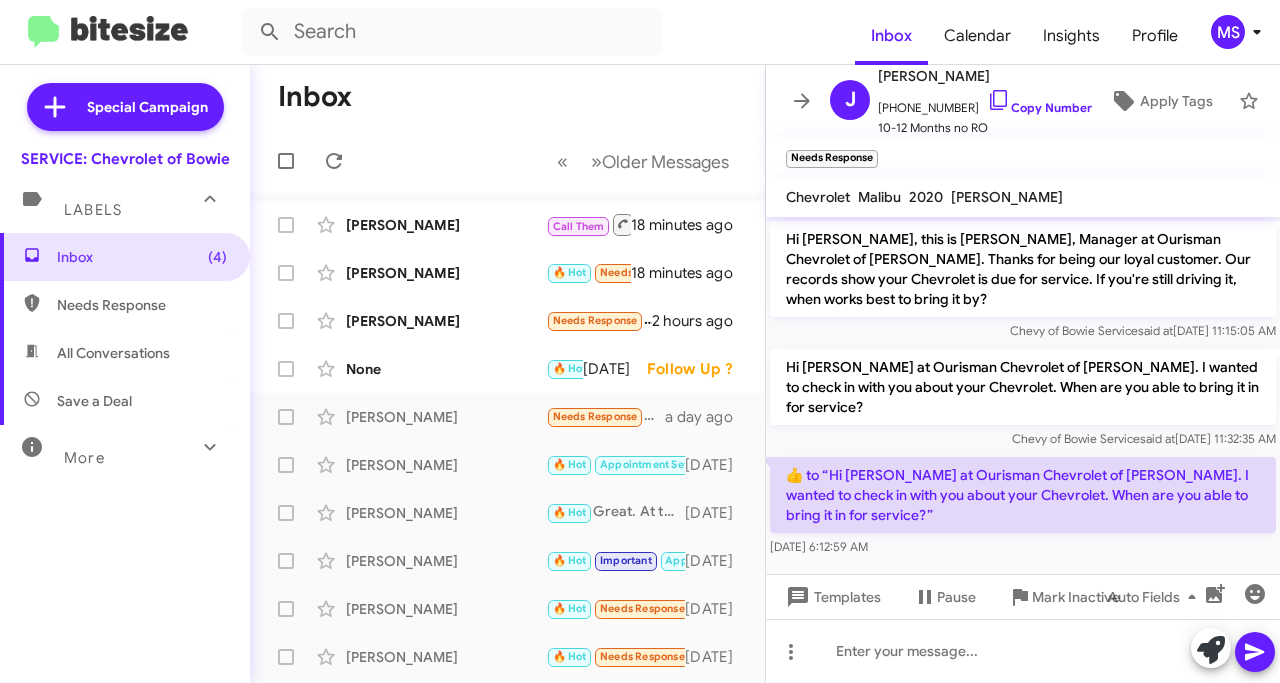 scroll, scrollTop: 0, scrollLeft: 0, axis: both 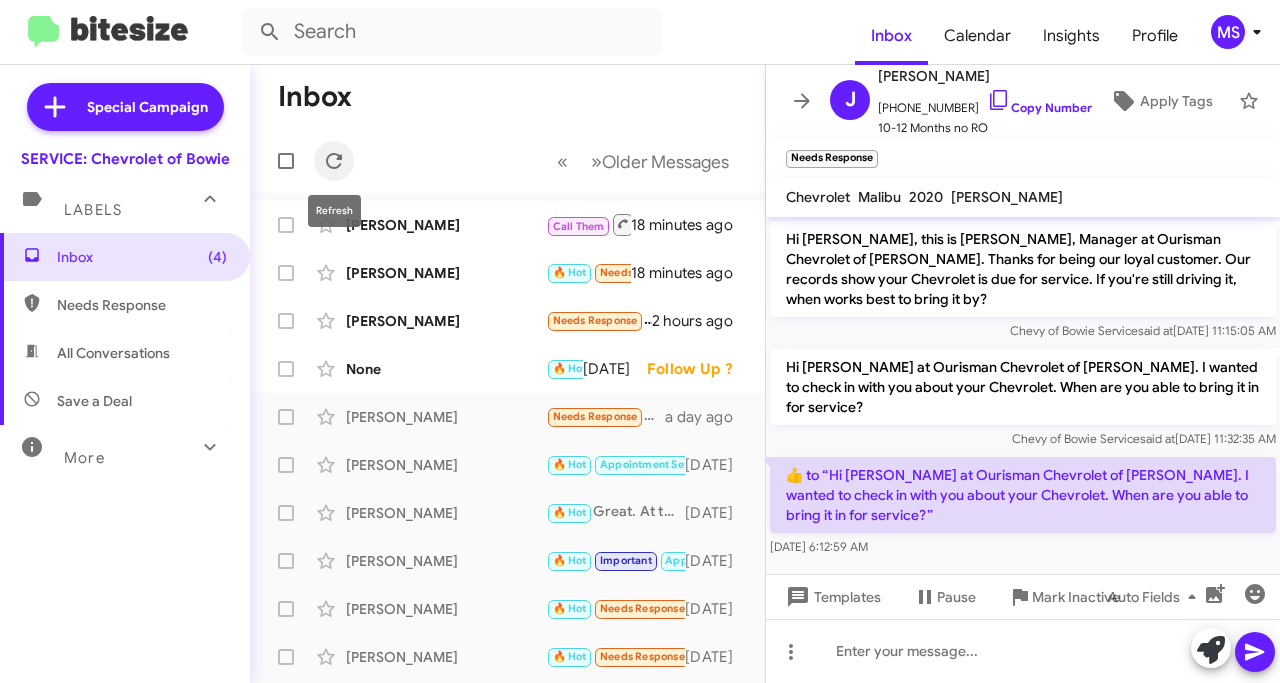 click 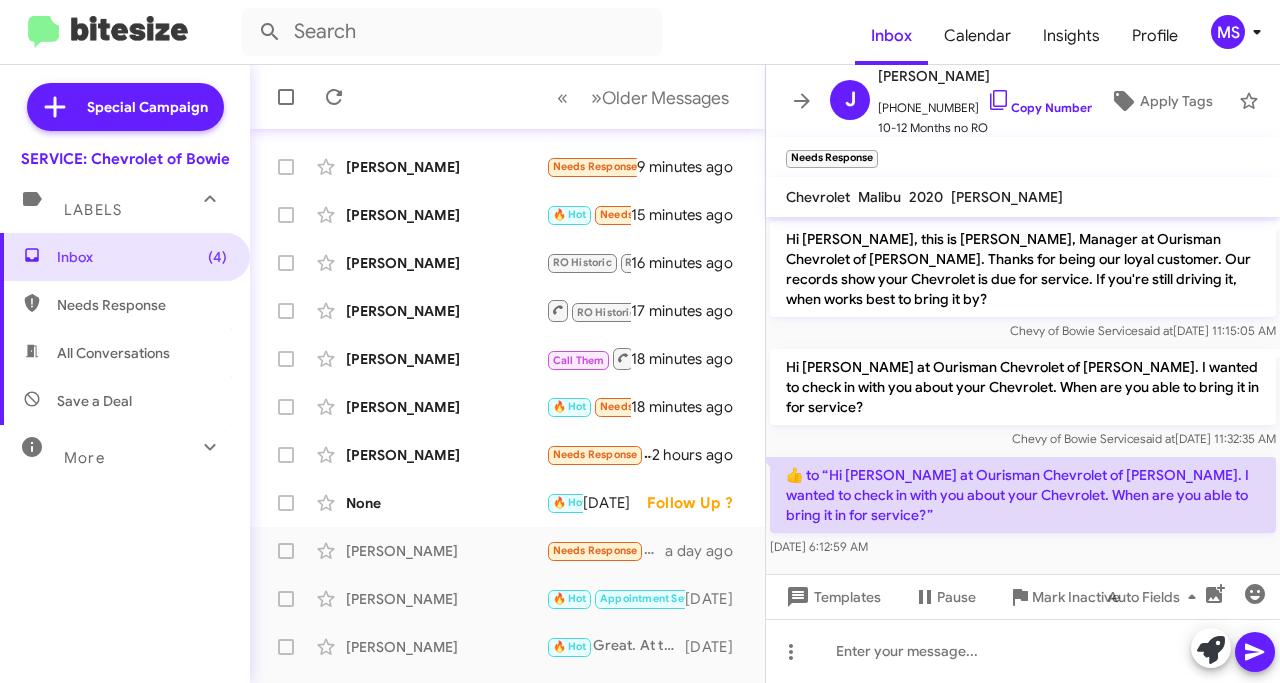 scroll, scrollTop: 300, scrollLeft: 0, axis: vertical 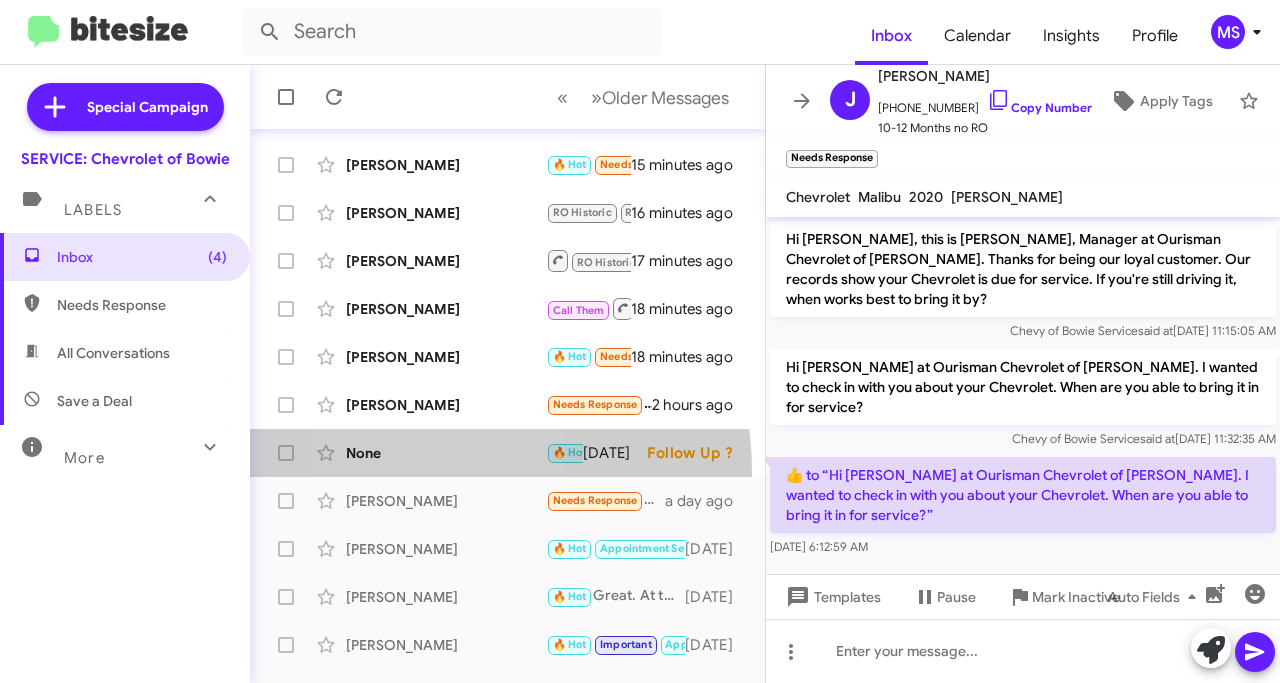 click on "None  🔥 Hot   Needs Response   Good morning. Do you have an opening [DATE] at 1 for an oil change and tire rotation?   [DATE]   Follow Up ?" 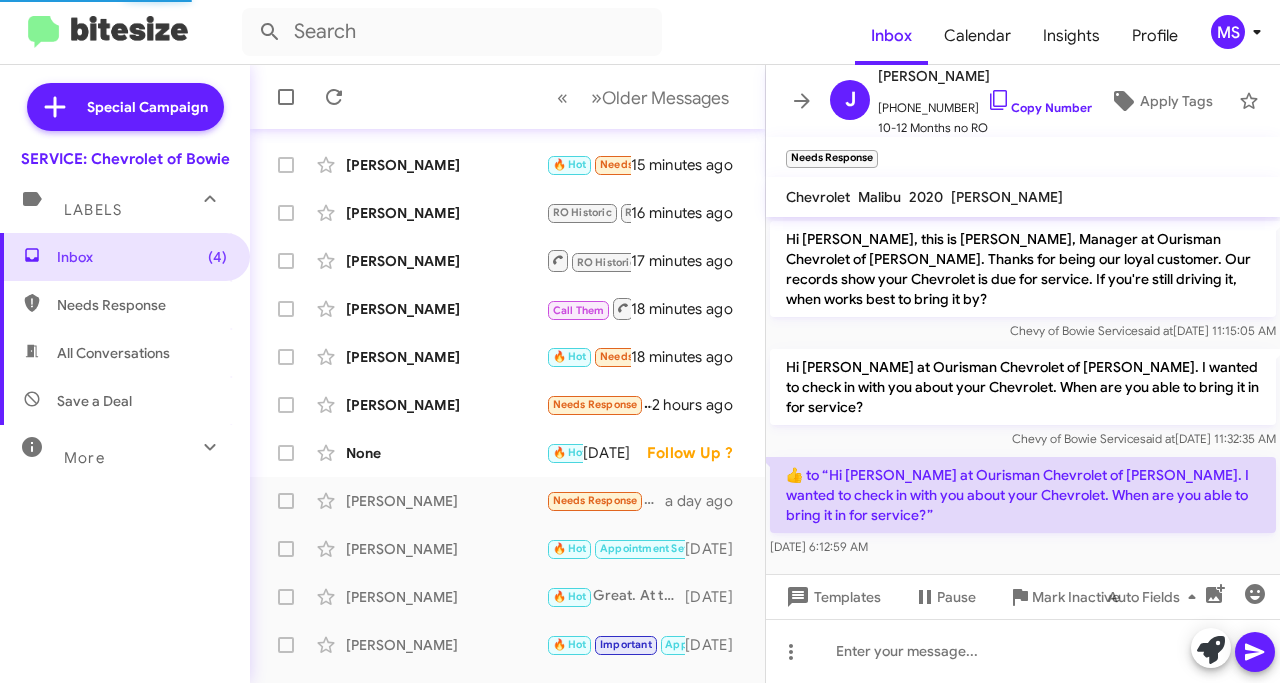 scroll, scrollTop: 114, scrollLeft: 0, axis: vertical 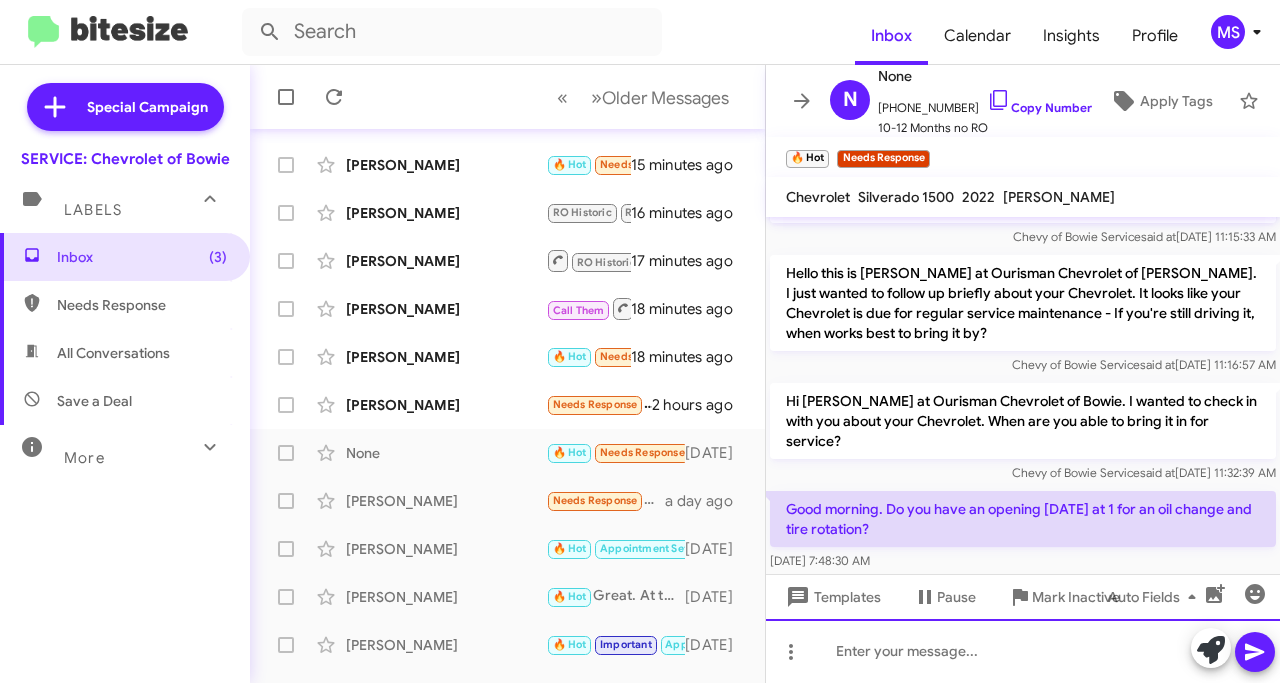click 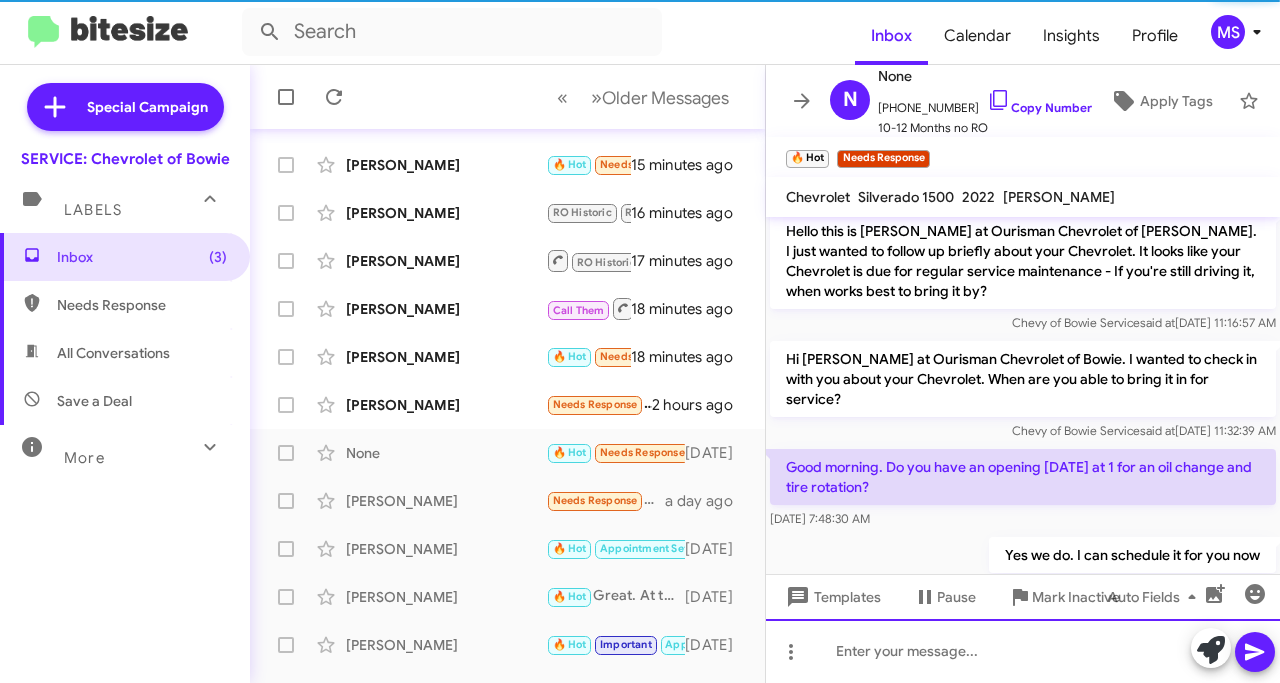scroll, scrollTop: 187, scrollLeft: 0, axis: vertical 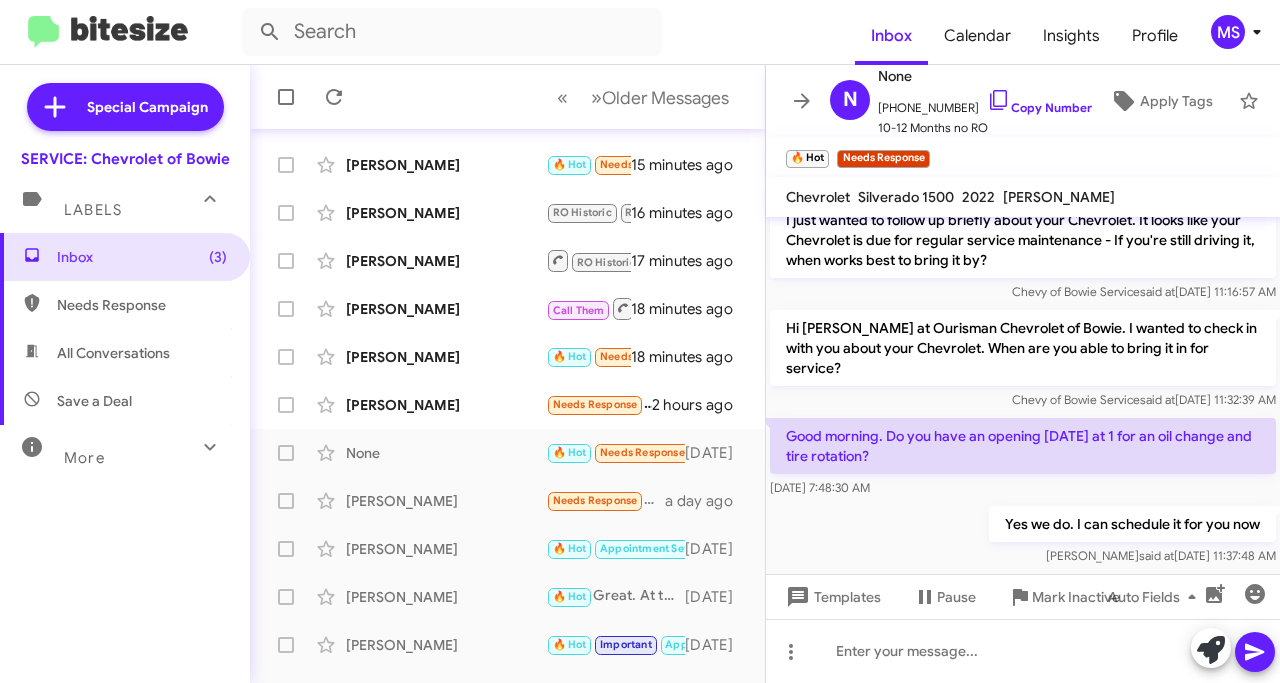 click on "Copy Number" 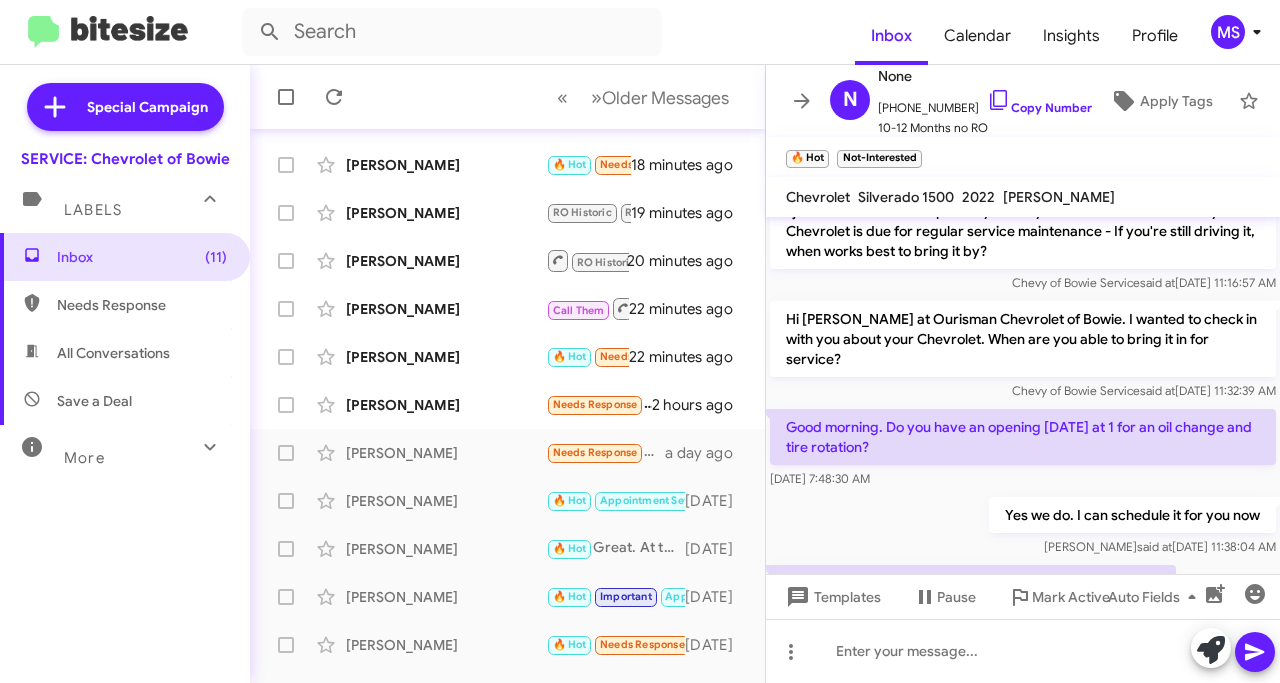 scroll, scrollTop: 302, scrollLeft: 0, axis: vertical 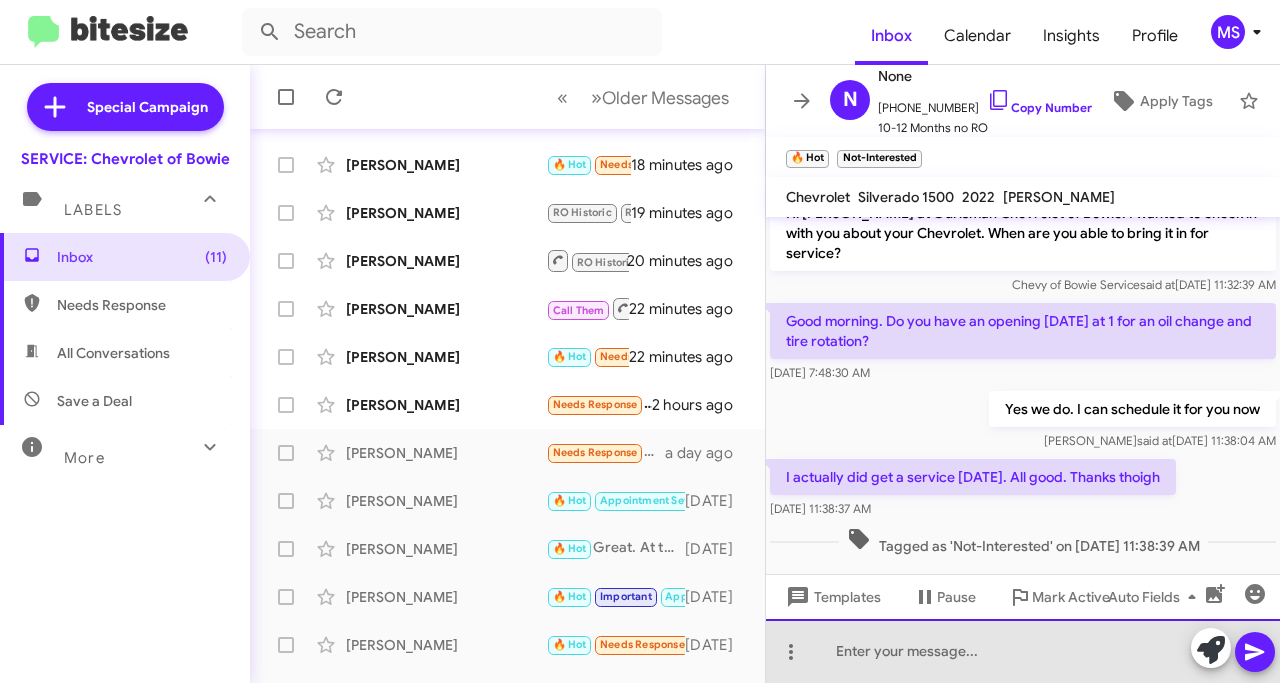 click 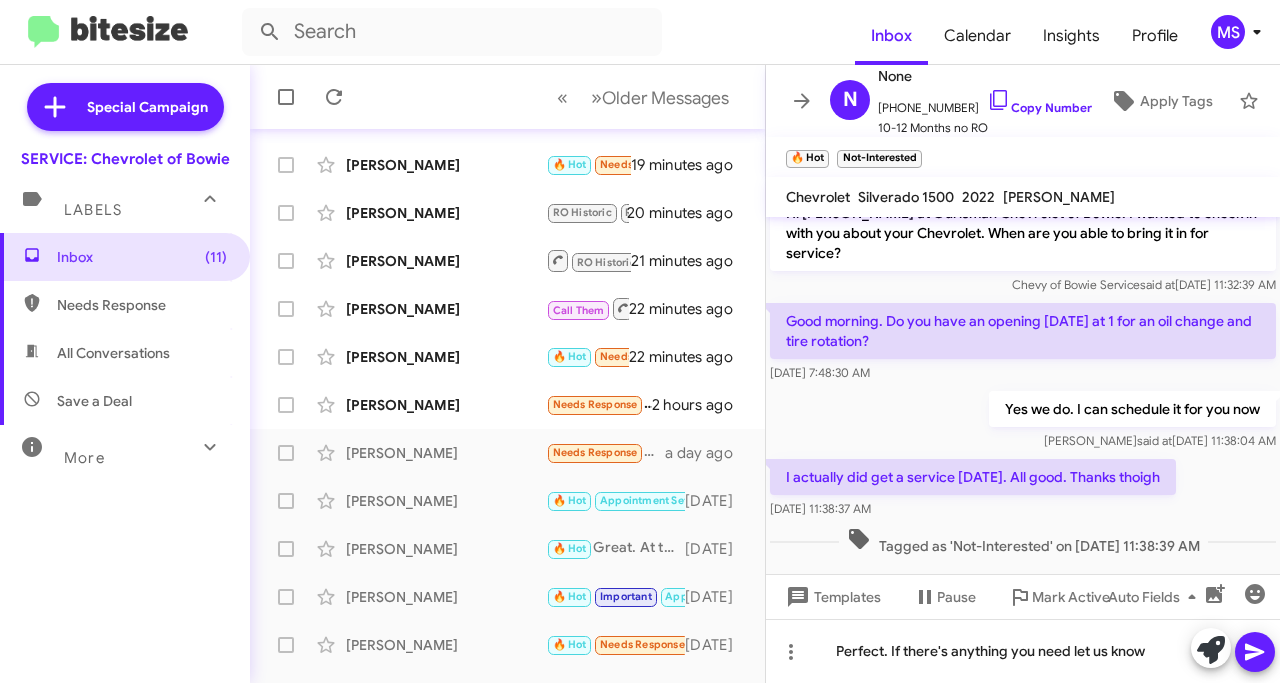 click 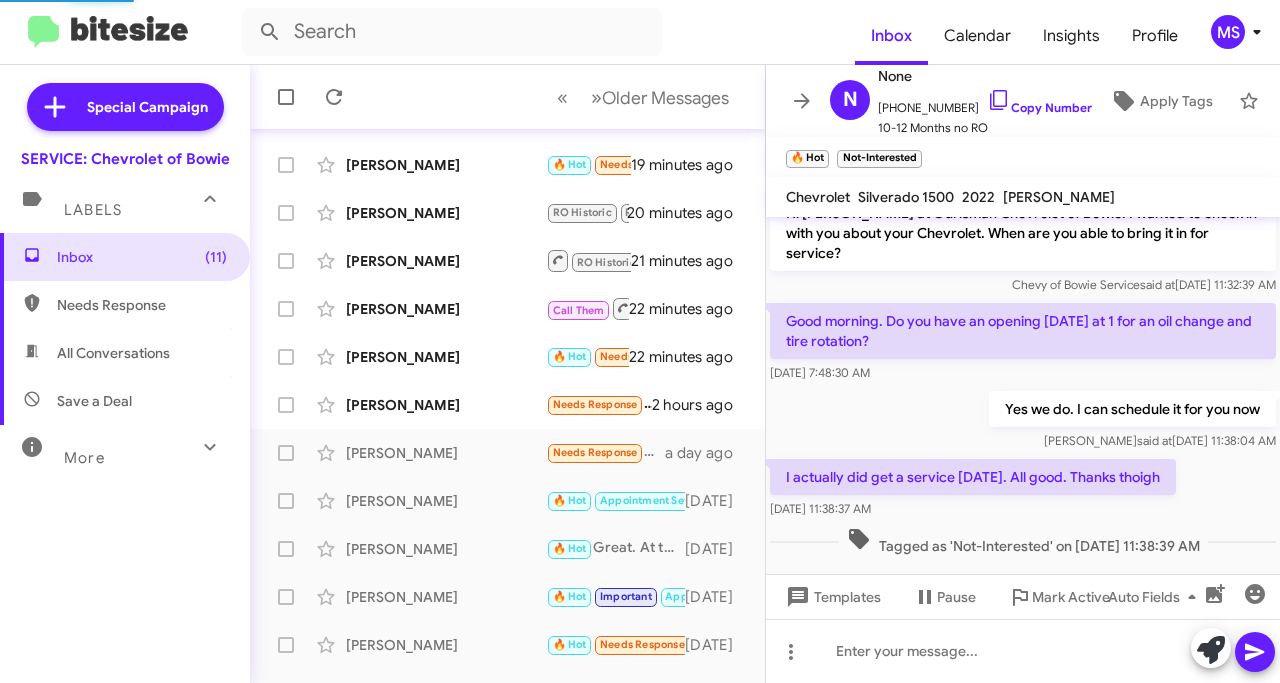 click on "[PERSON_NAME]" 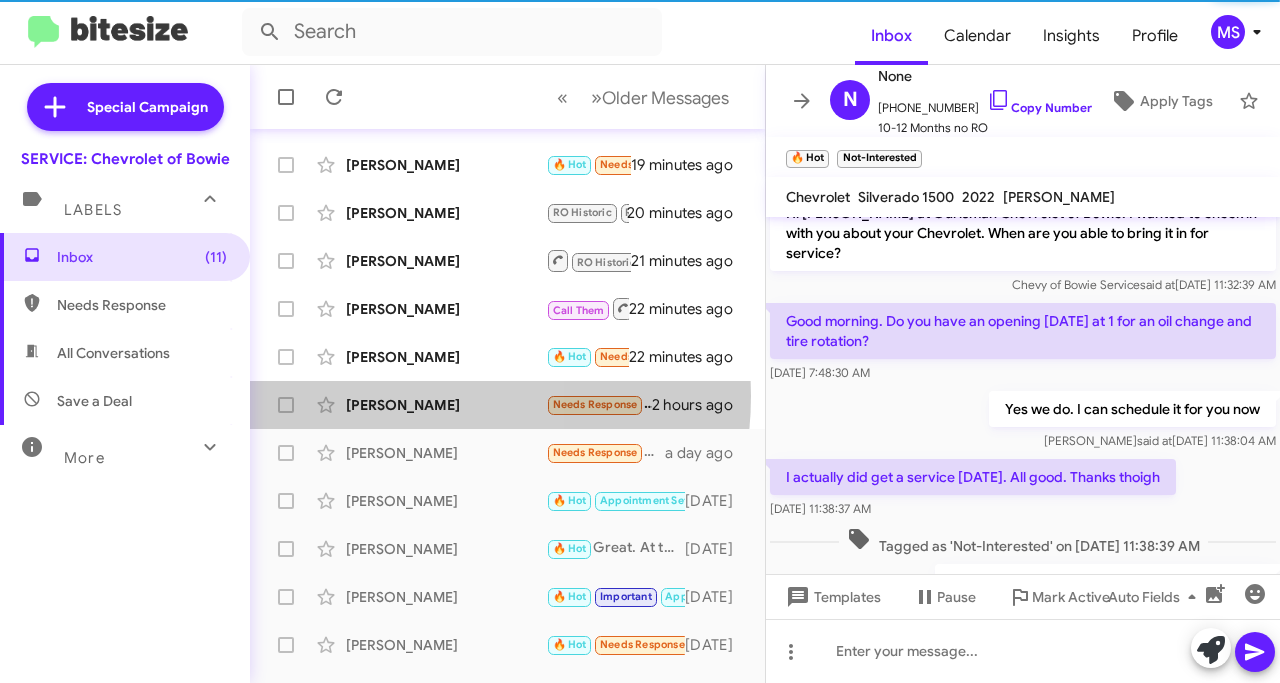 scroll, scrollTop: 0, scrollLeft: 0, axis: both 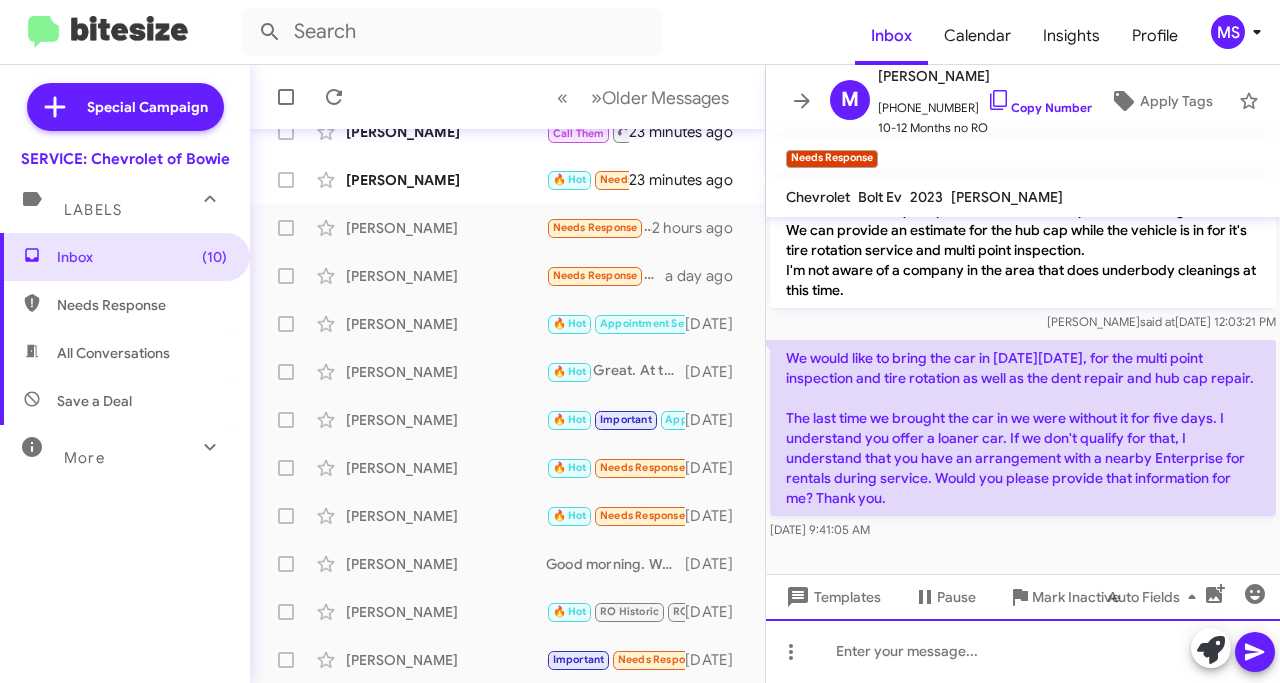 click 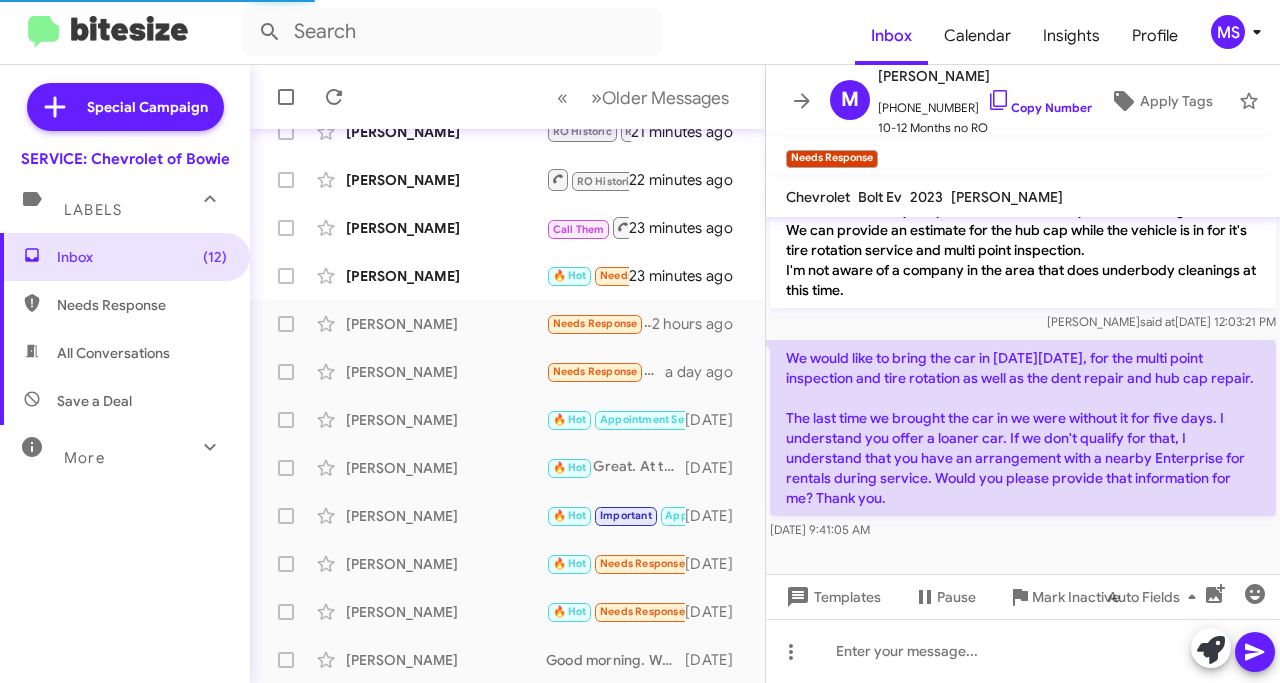 click on "Copy Number" 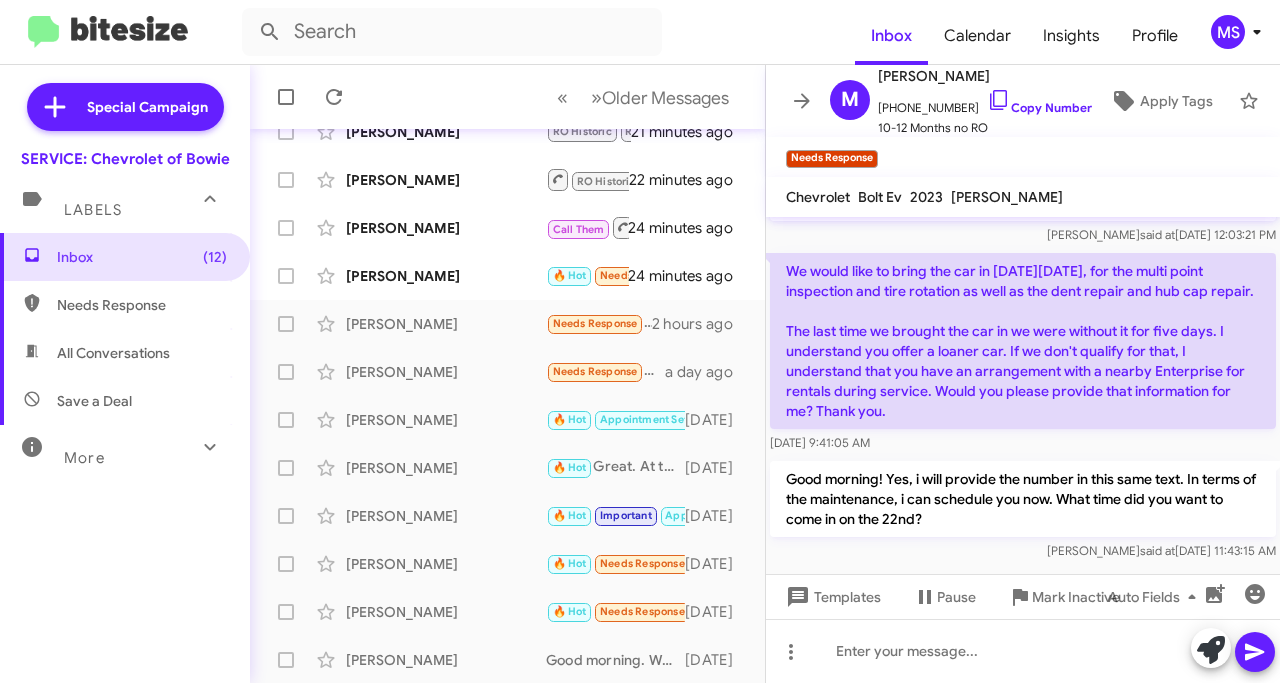 scroll, scrollTop: 733, scrollLeft: 0, axis: vertical 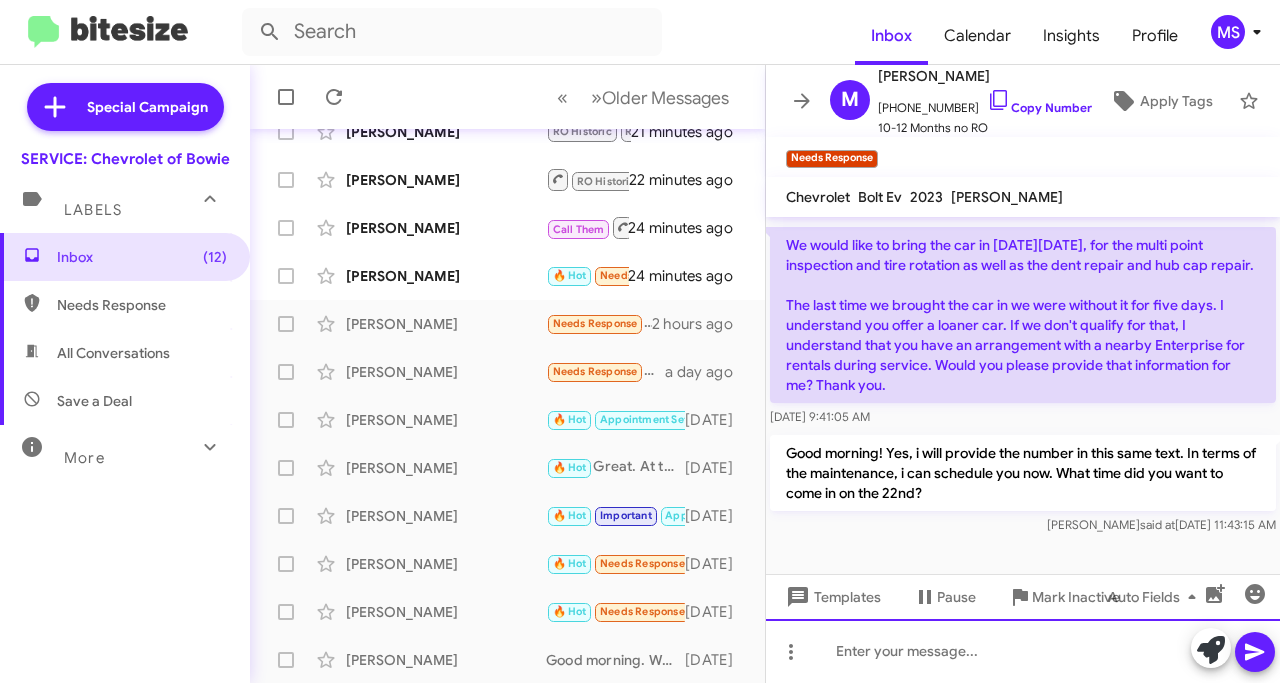 click 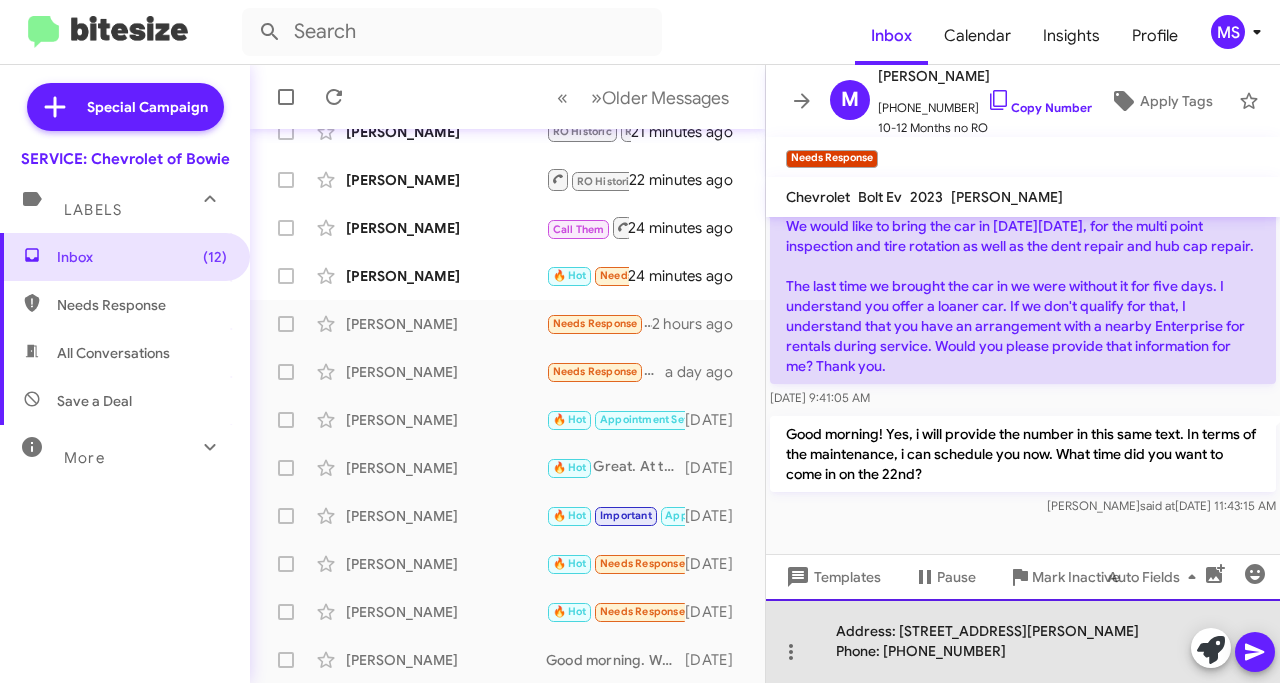 click on "Address: [STREET_ADDRESS][PERSON_NAME] Phone: [PHONE_NUMBER]" 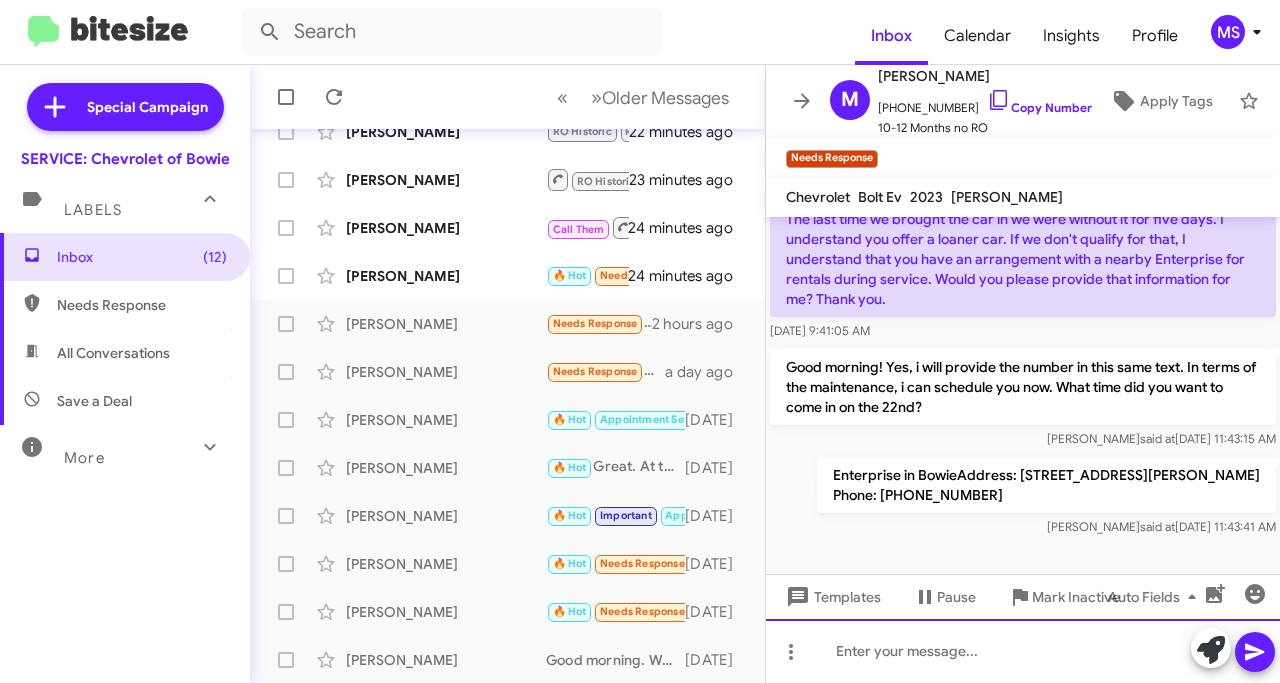 scroll, scrollTop: 826, scrollLeft: 0, axis: vertical 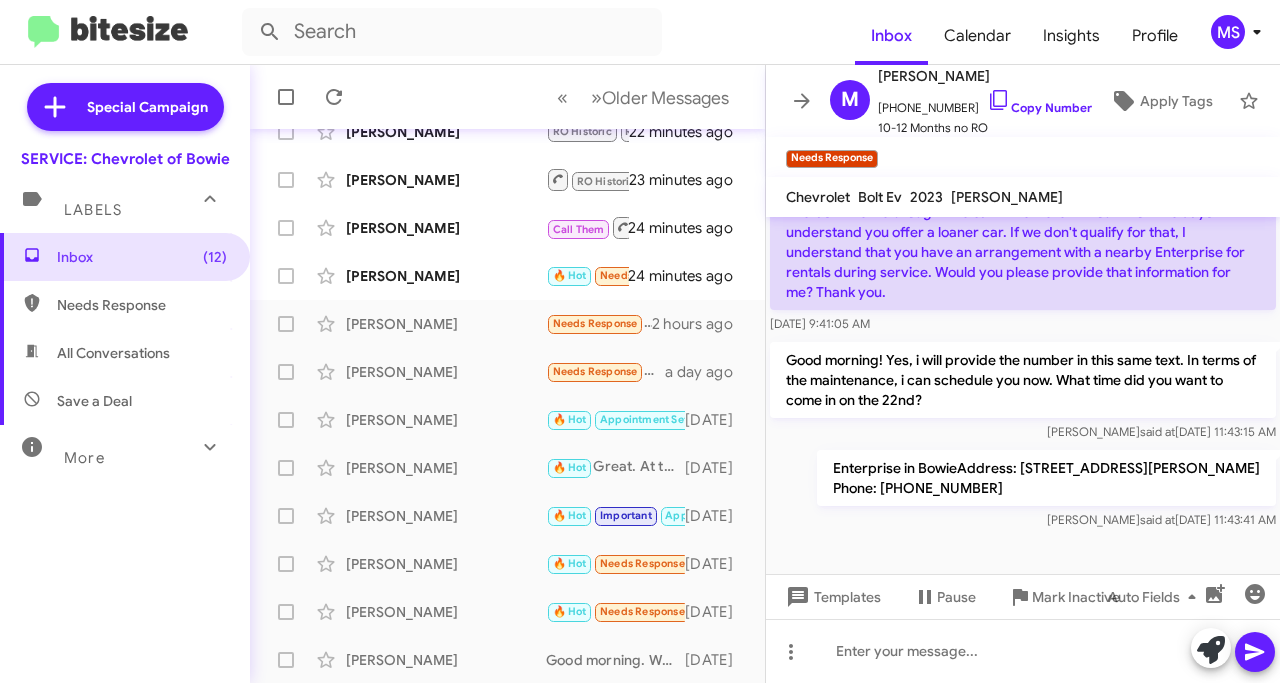 click on "[PERSON_NAME]" 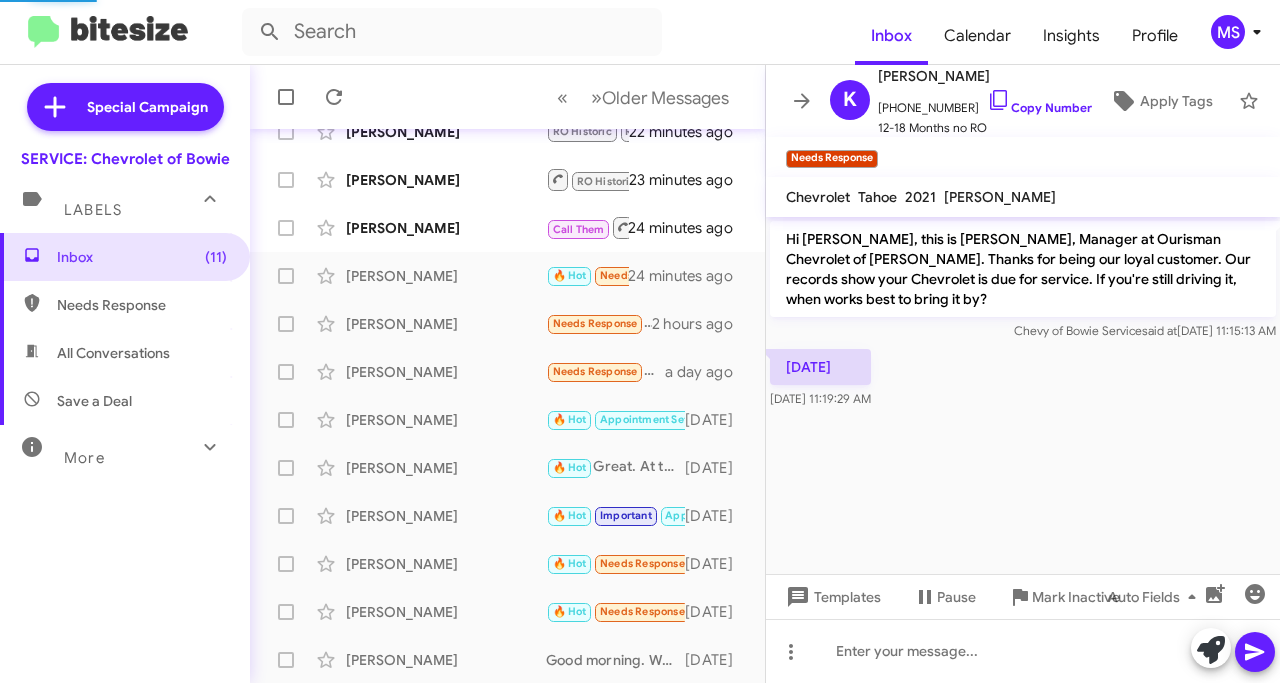 scroll, scrollTop: 0, scrollLeft: 0, axis: both 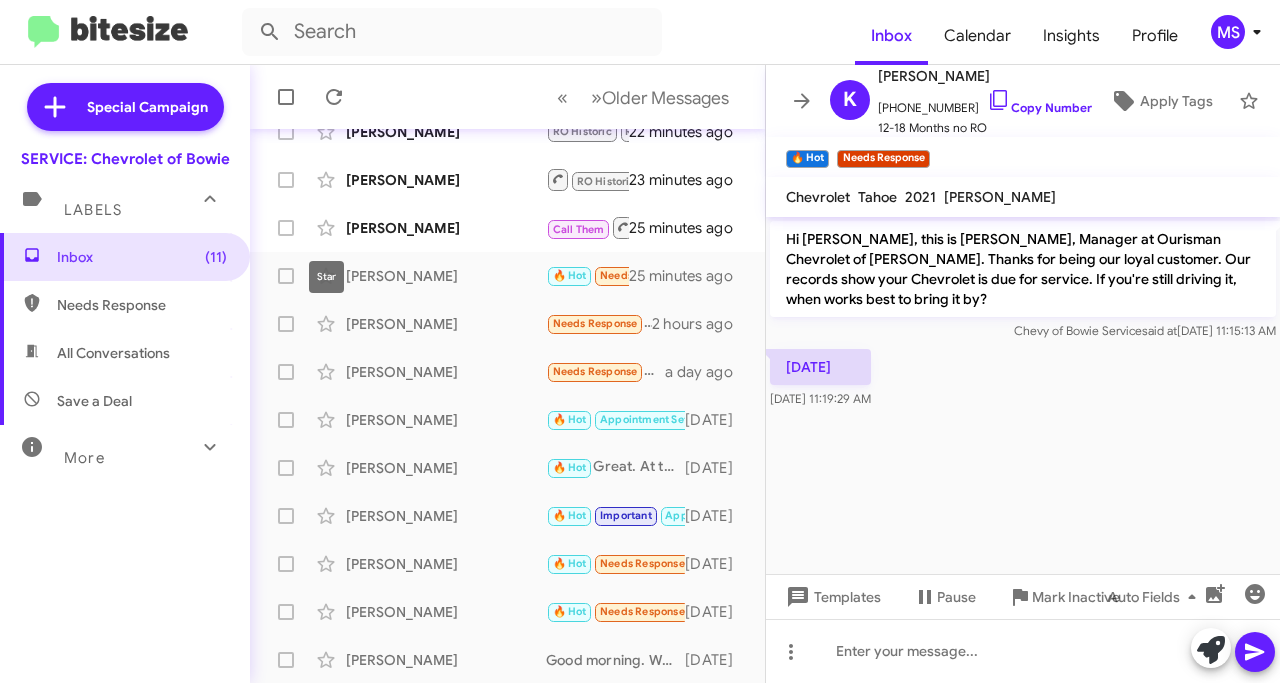 click 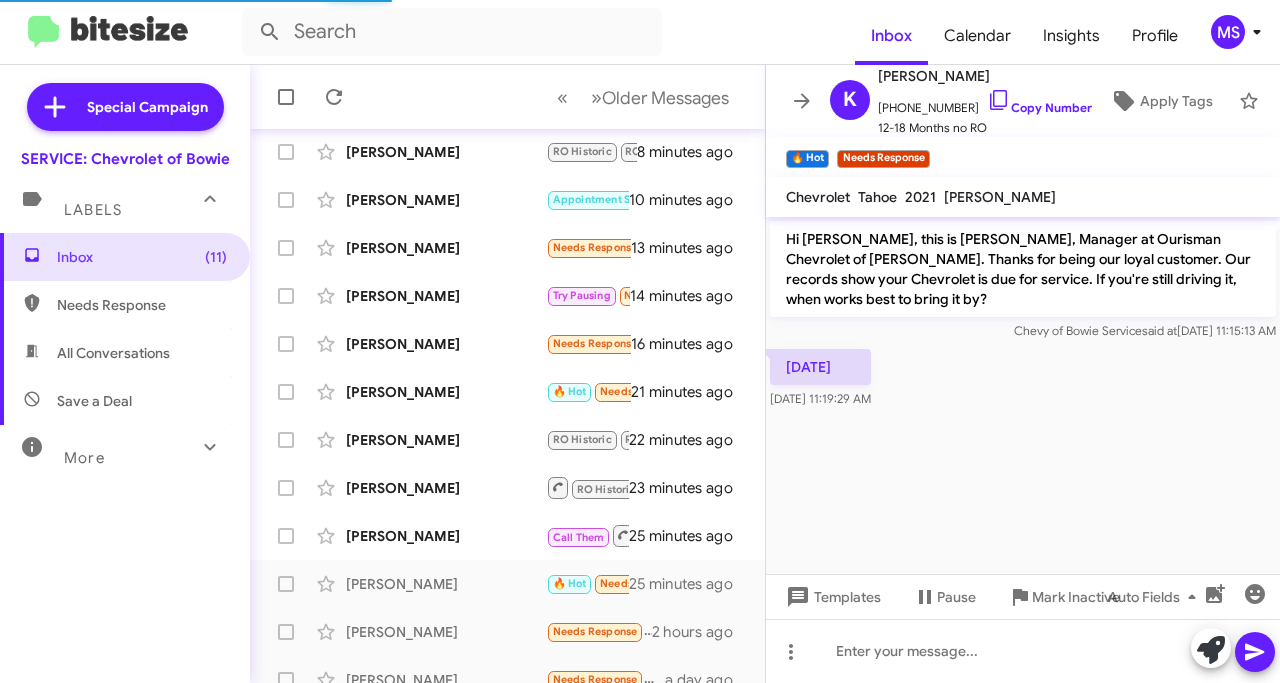 scroll, scrollTop: 300, scrollLeft: 0, axis: vertical 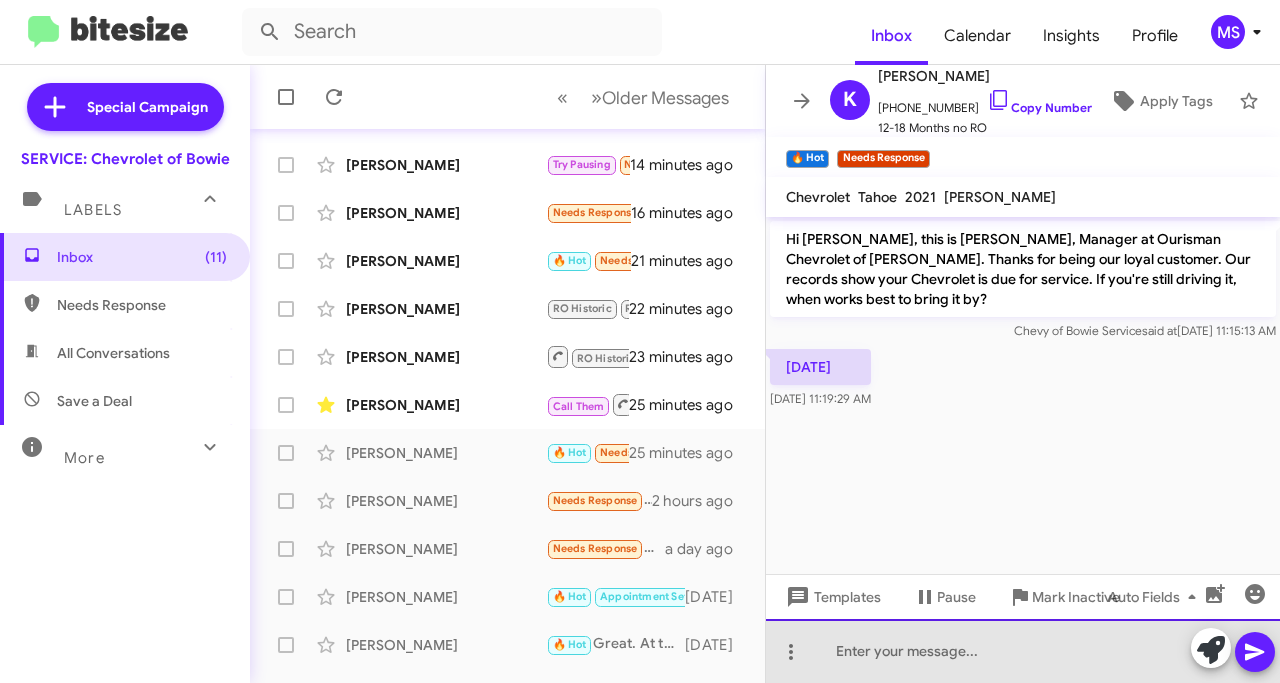 click 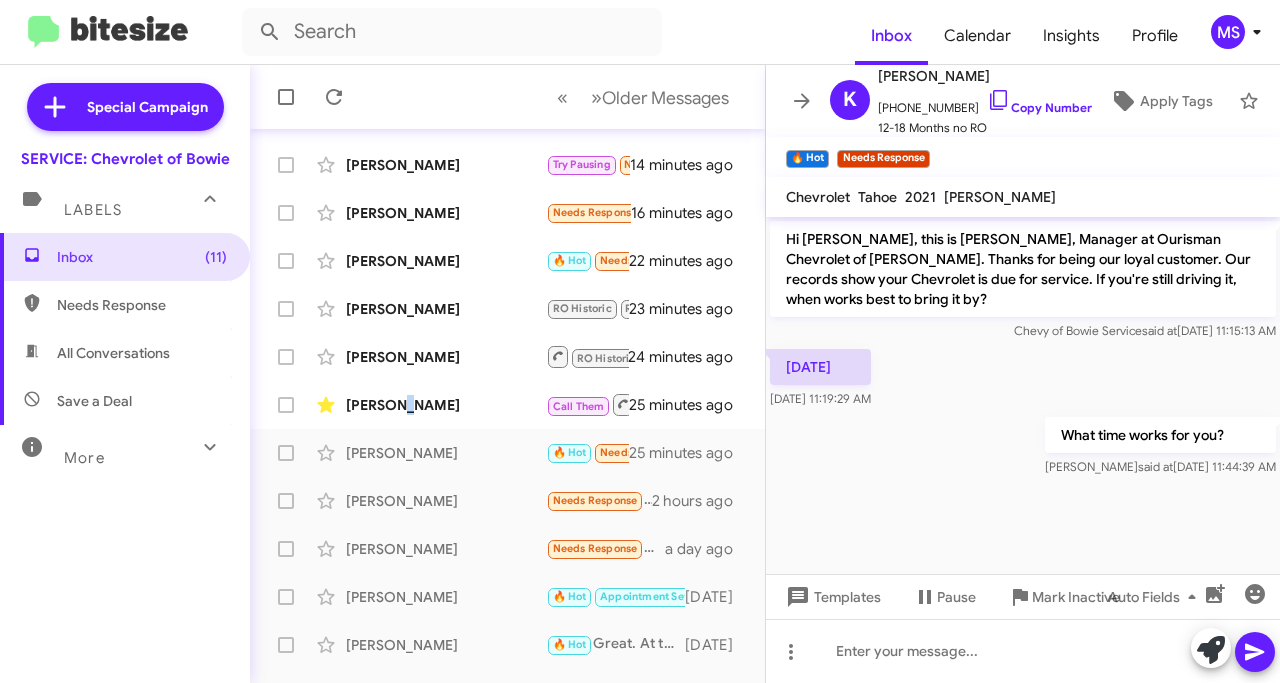 click on "[PERSON_NAME]" 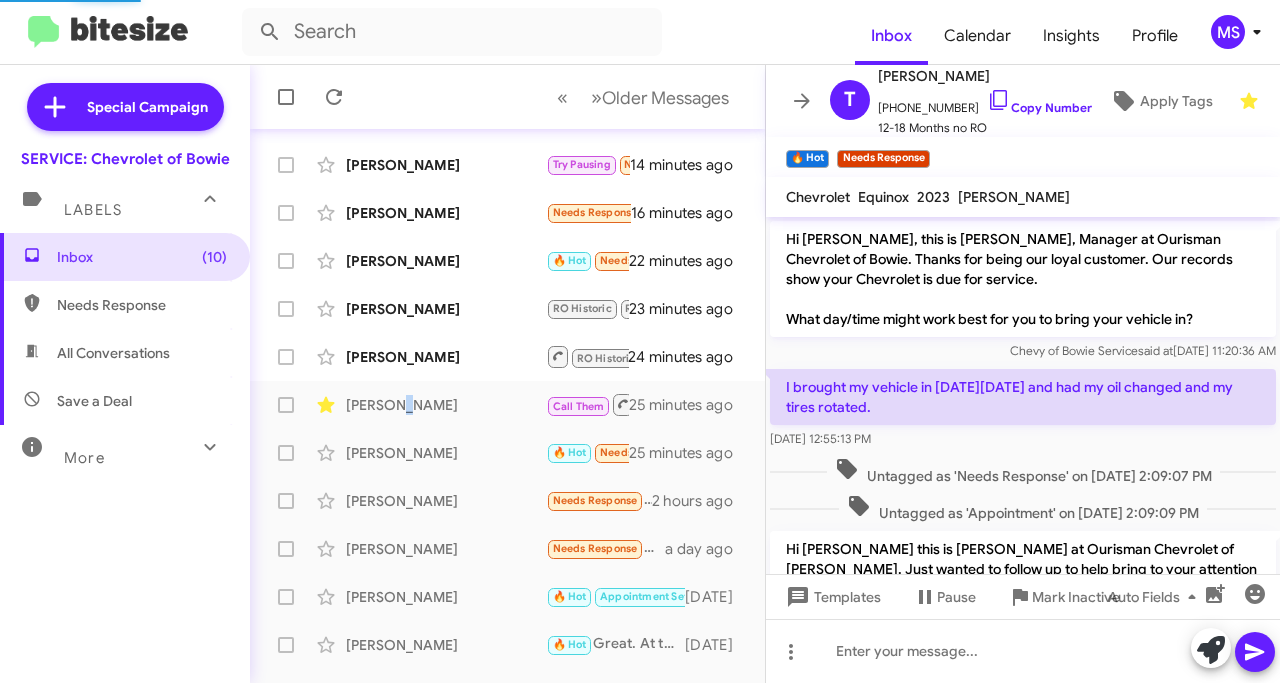 scroll, scrollTop: 509, scrollLeft: 0, axis: vertical 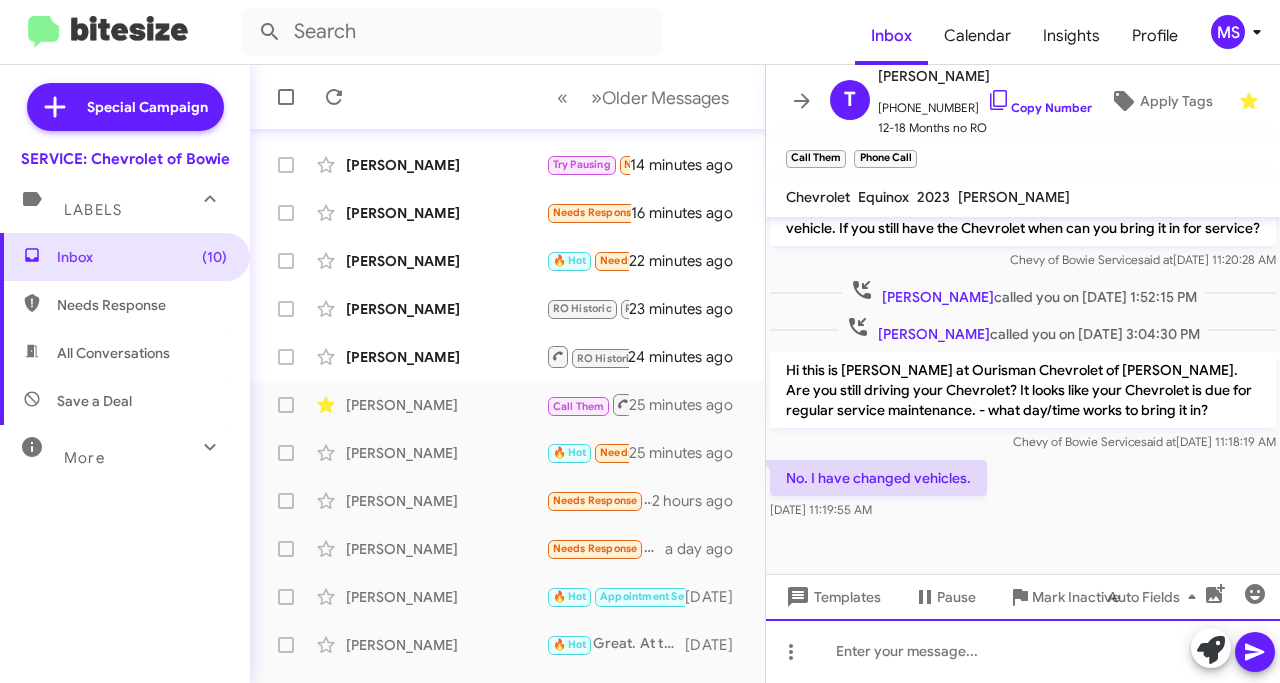 click 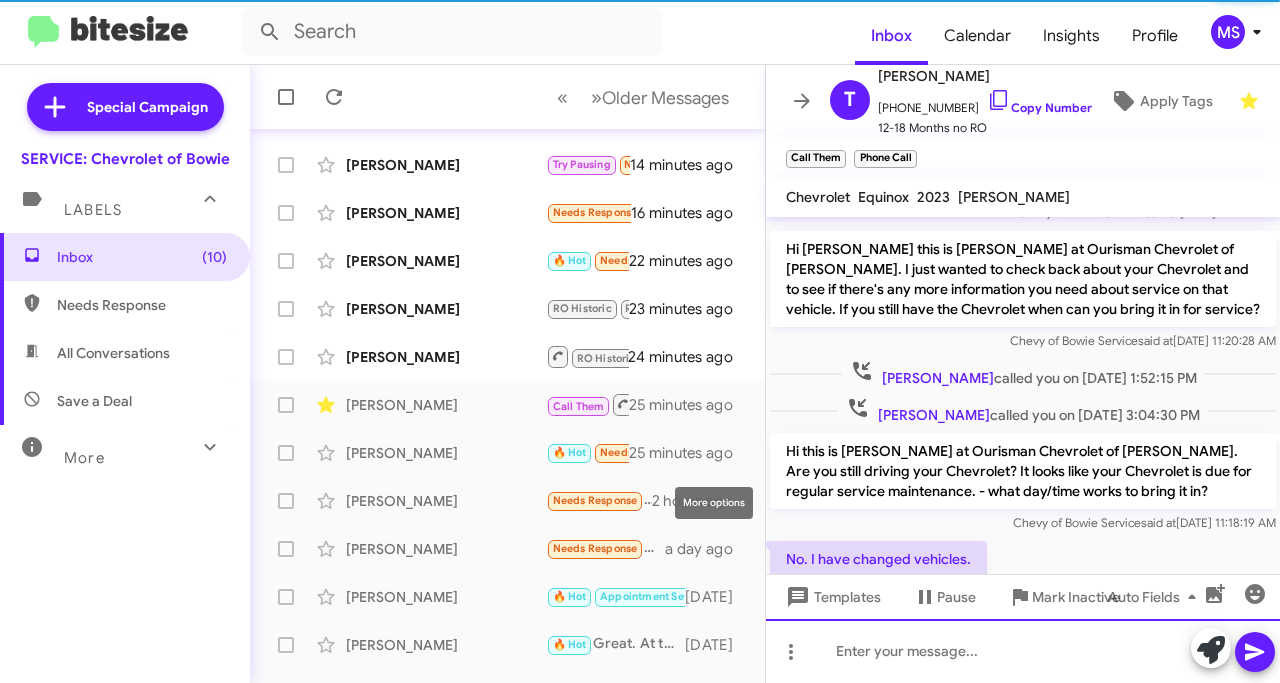 scroll, scrollTop: 582, scrollLeft: 0, axis: vertical 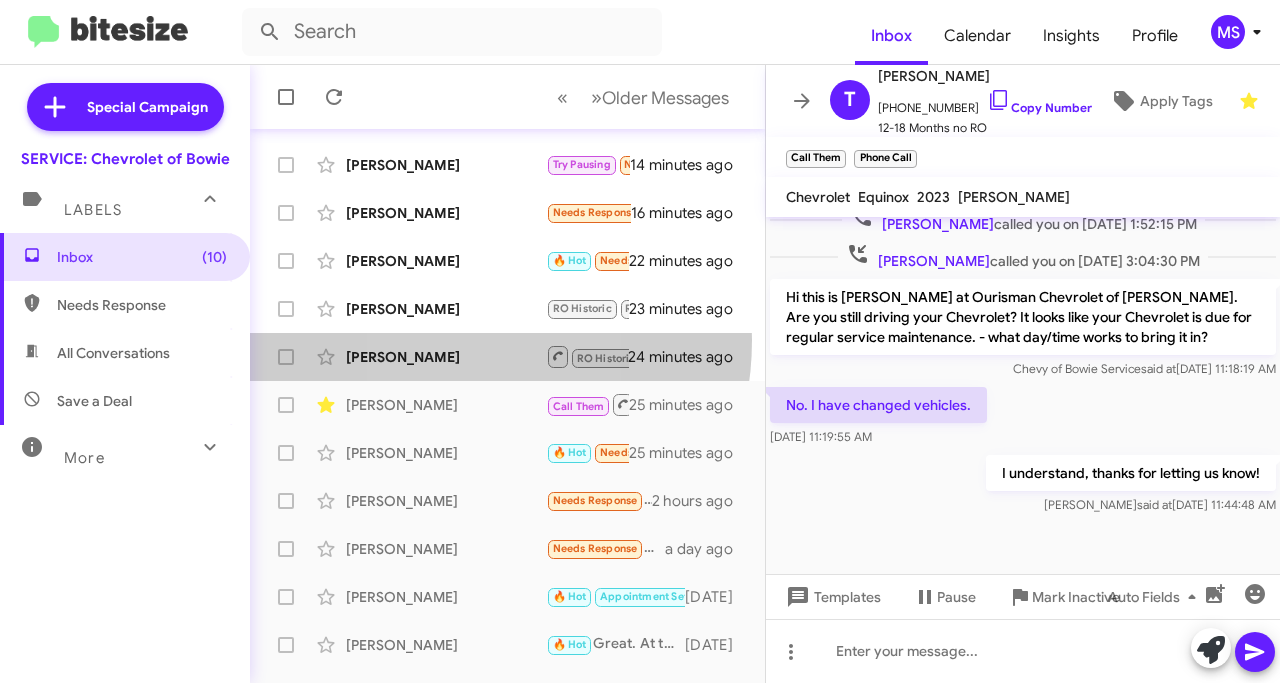 click on "[PERSON_NAME]  RO Historic   RO Responded Historic   Call Them   Inbound Call   24 minutes ago" 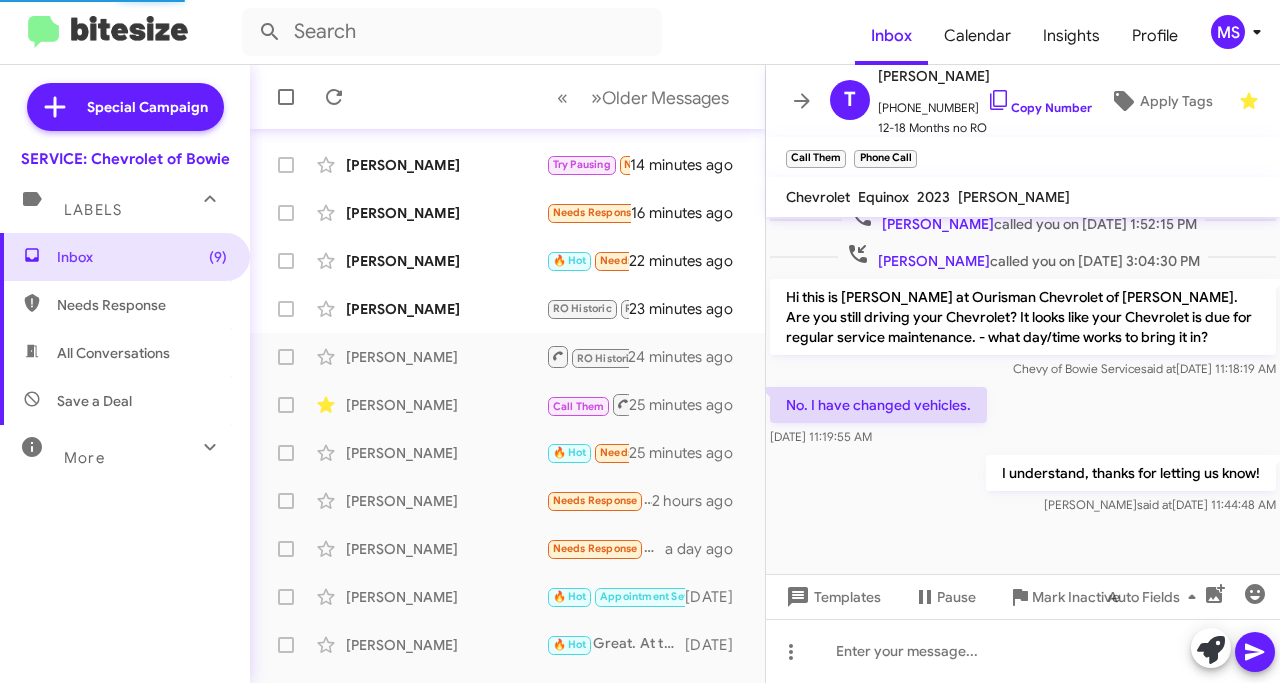 scroll, scrollTop: 671, scrollLeft: 0, axis: vertical 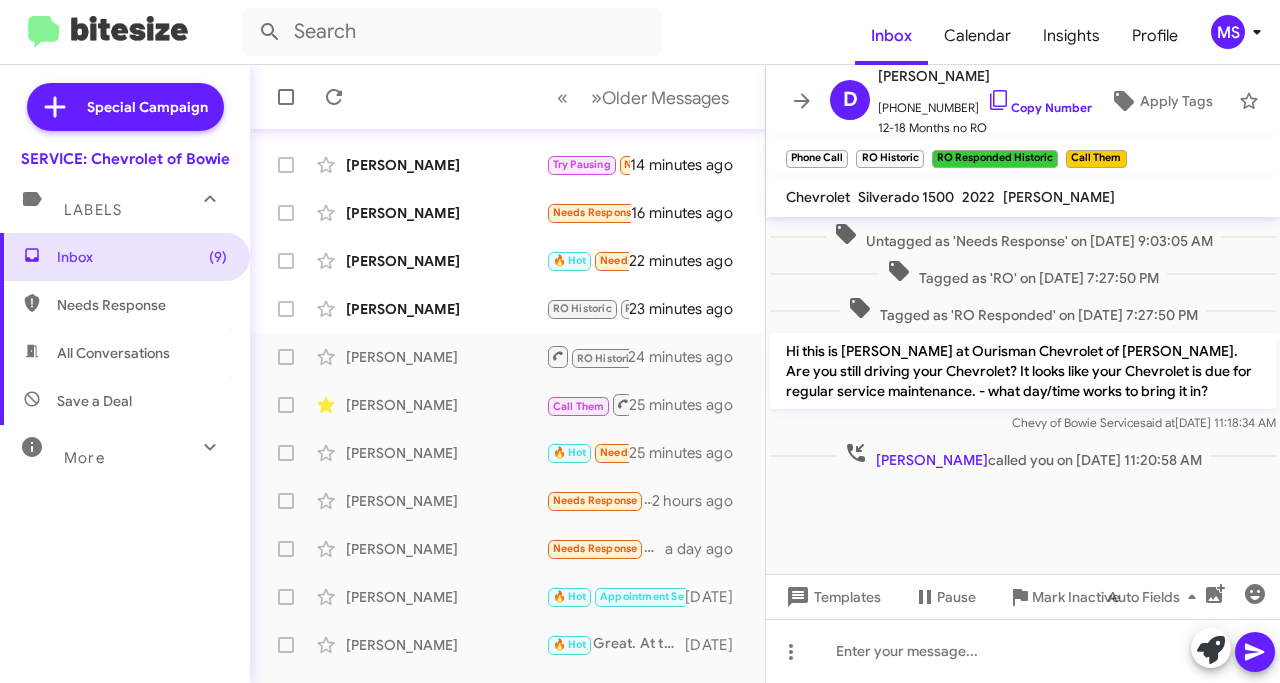 click on "[PERSON_NAME]" 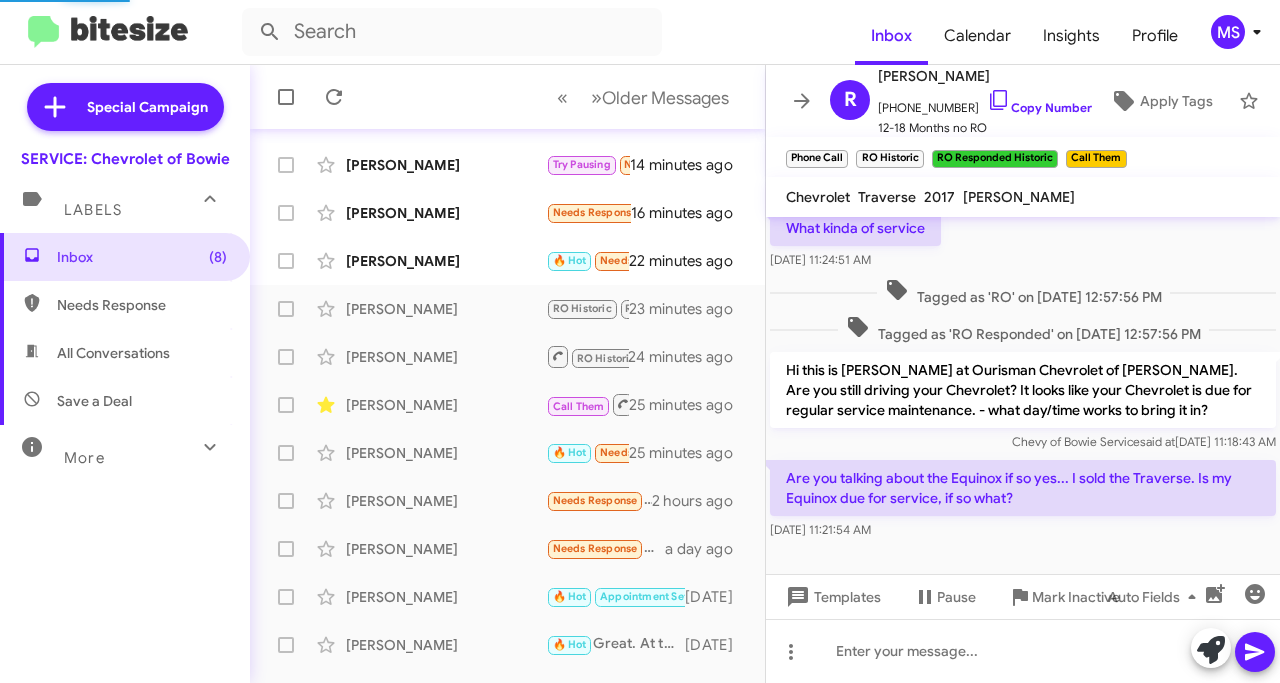 scroll, scrollTop: 158, scrollLeft: 0, axis: vertical 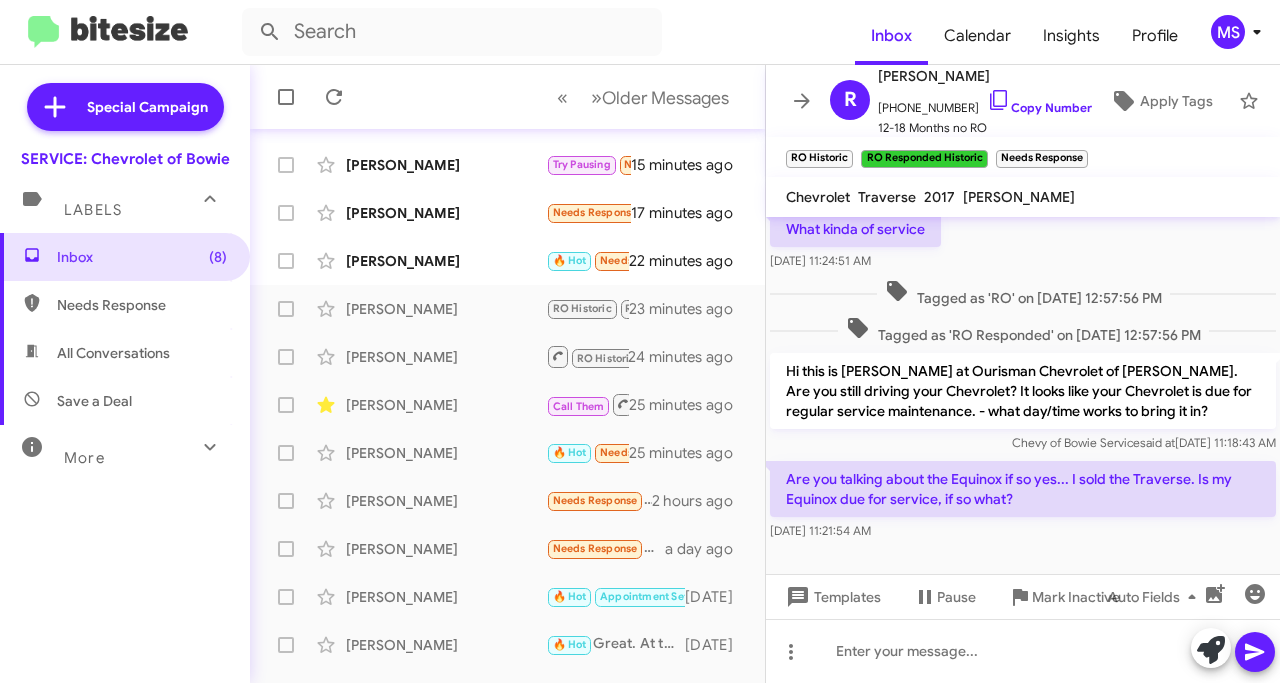 click on "[PERSON_NAME]" 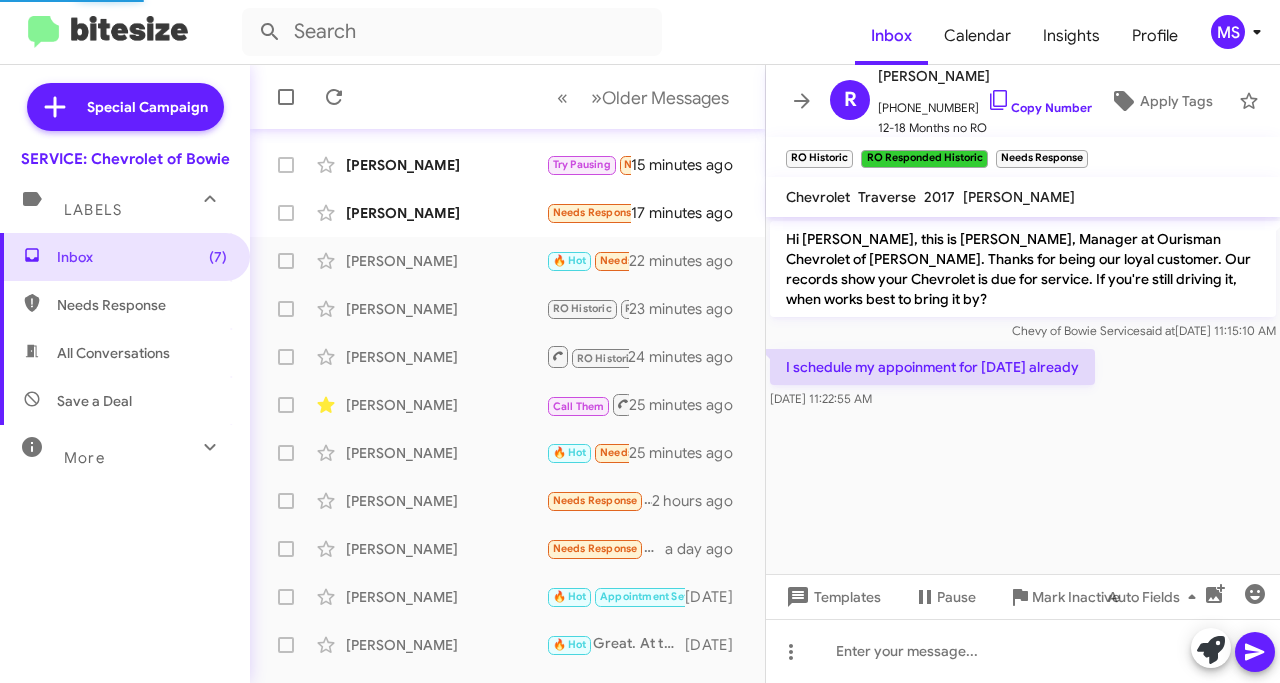 scroll, scrollTop: 0, scrollLeft: 0, axis: both 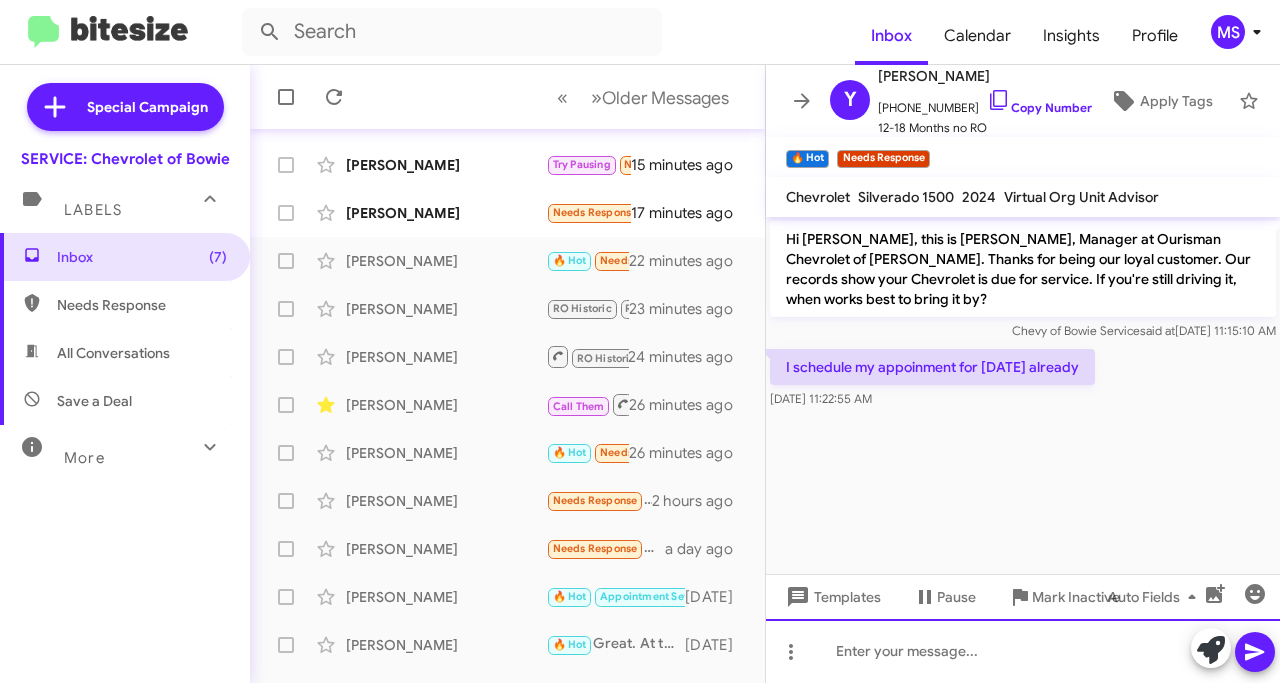 click 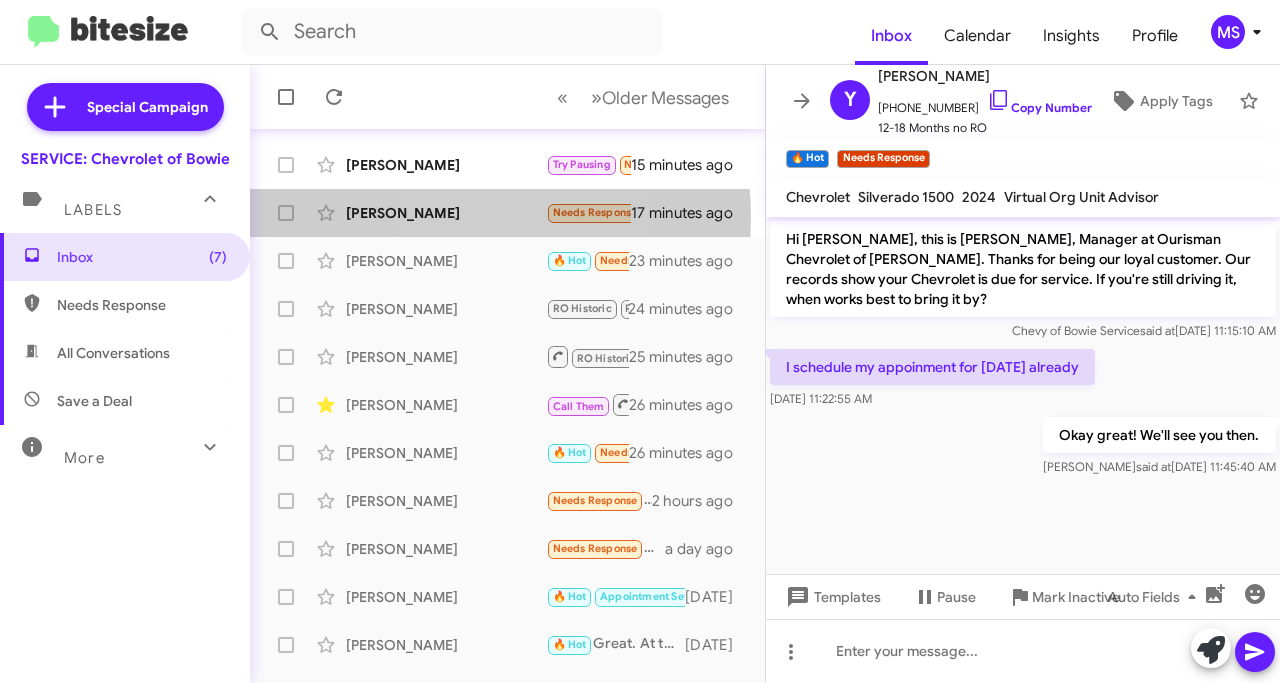 click on "[PERSON_NAME]" 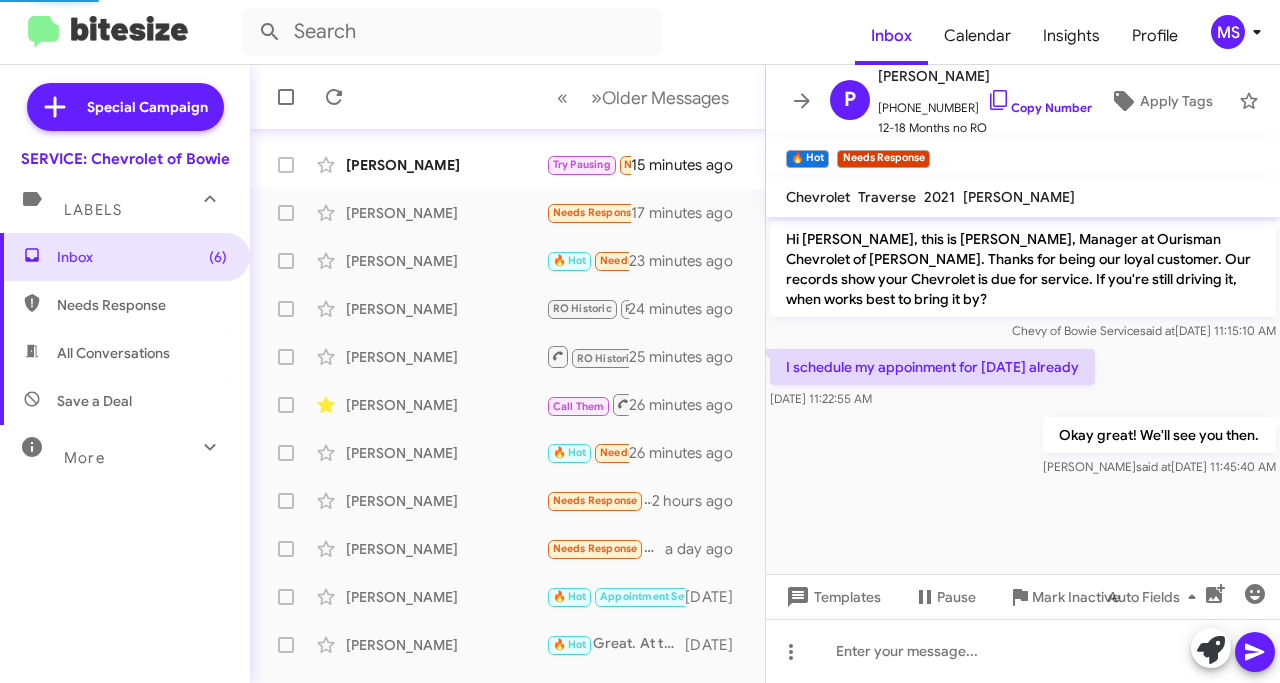 scroll, scrollTop: 706, scrollLeft: 0, axis: vertical 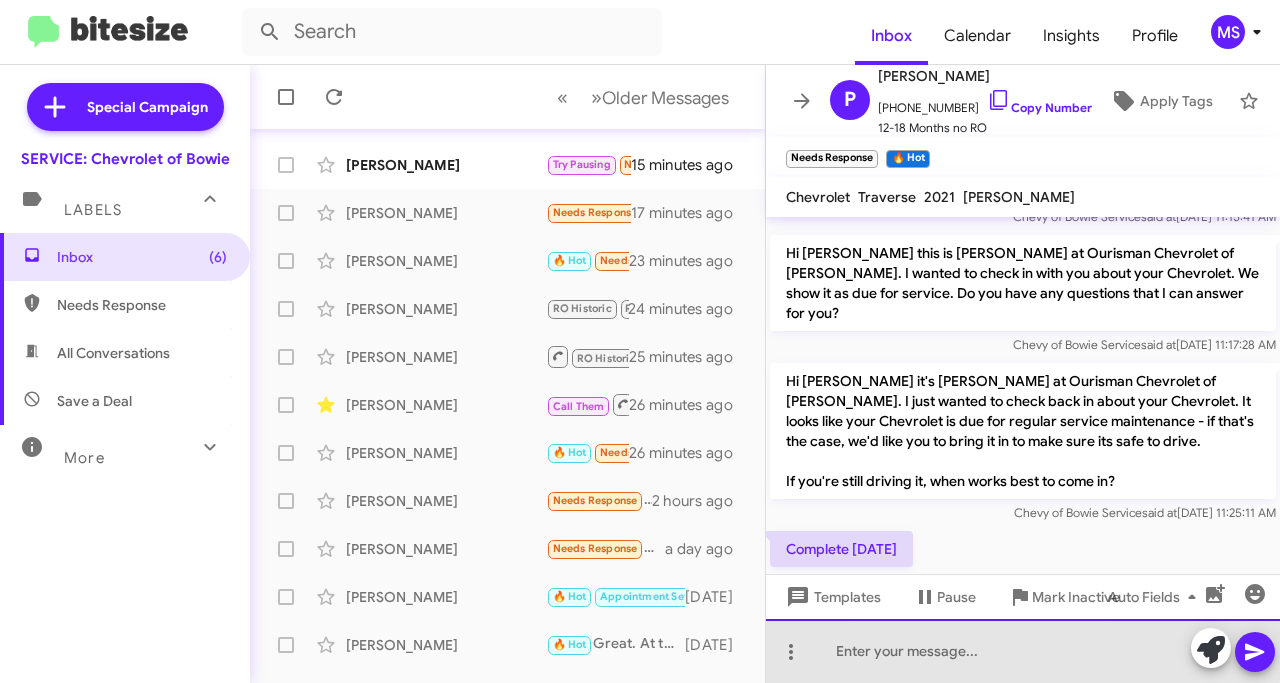 click 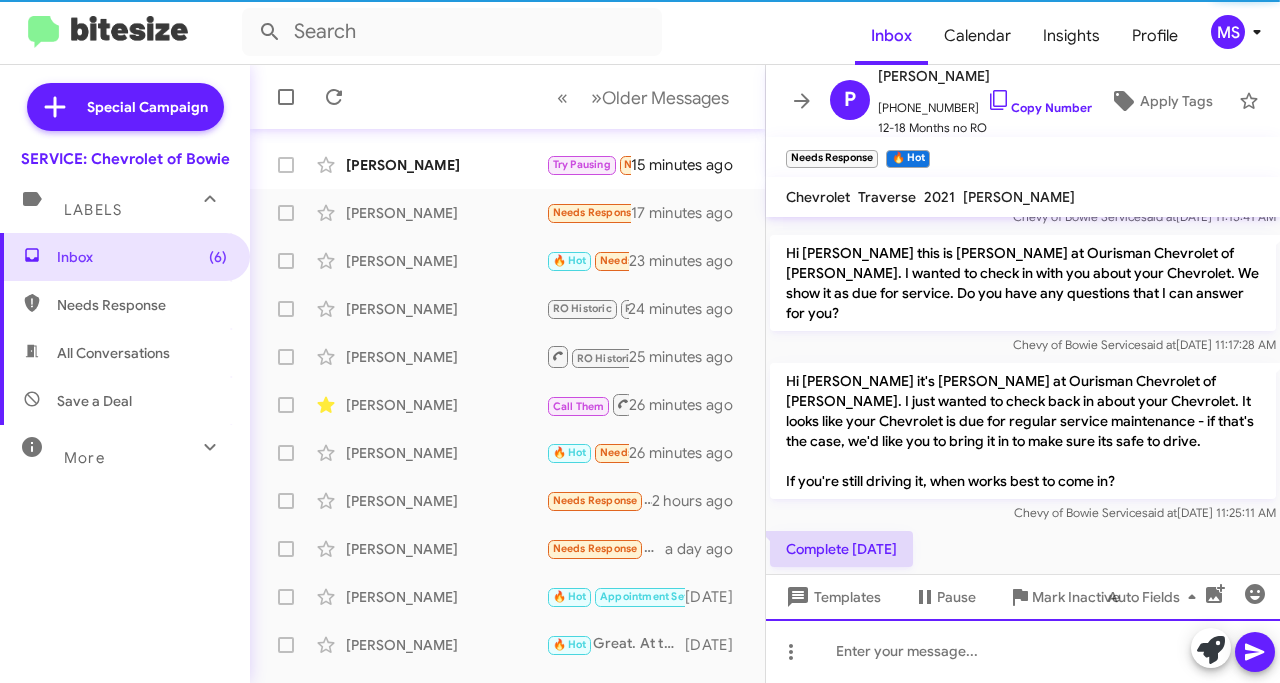 scroll, scrollTop: 0, scrollLeft: 0, axis: both 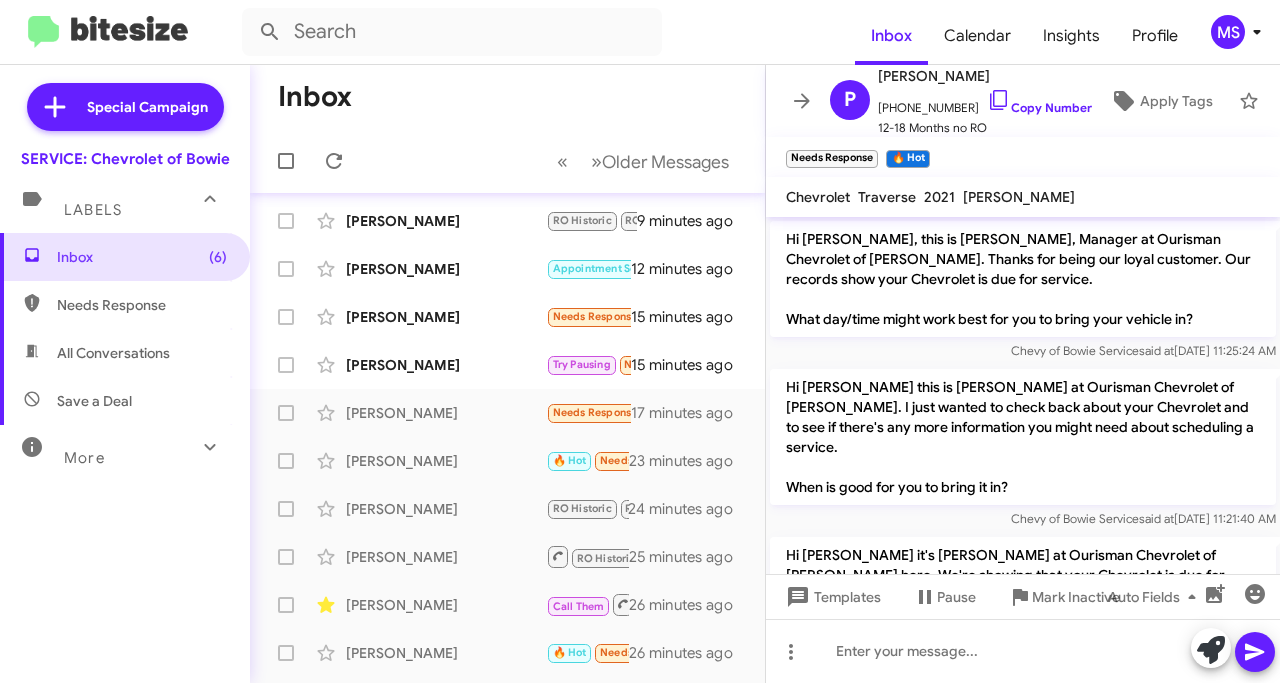 click on "[PERSON_NAME]  Try Pausing   Needs Response   I'll let you know   15 minutes ago" 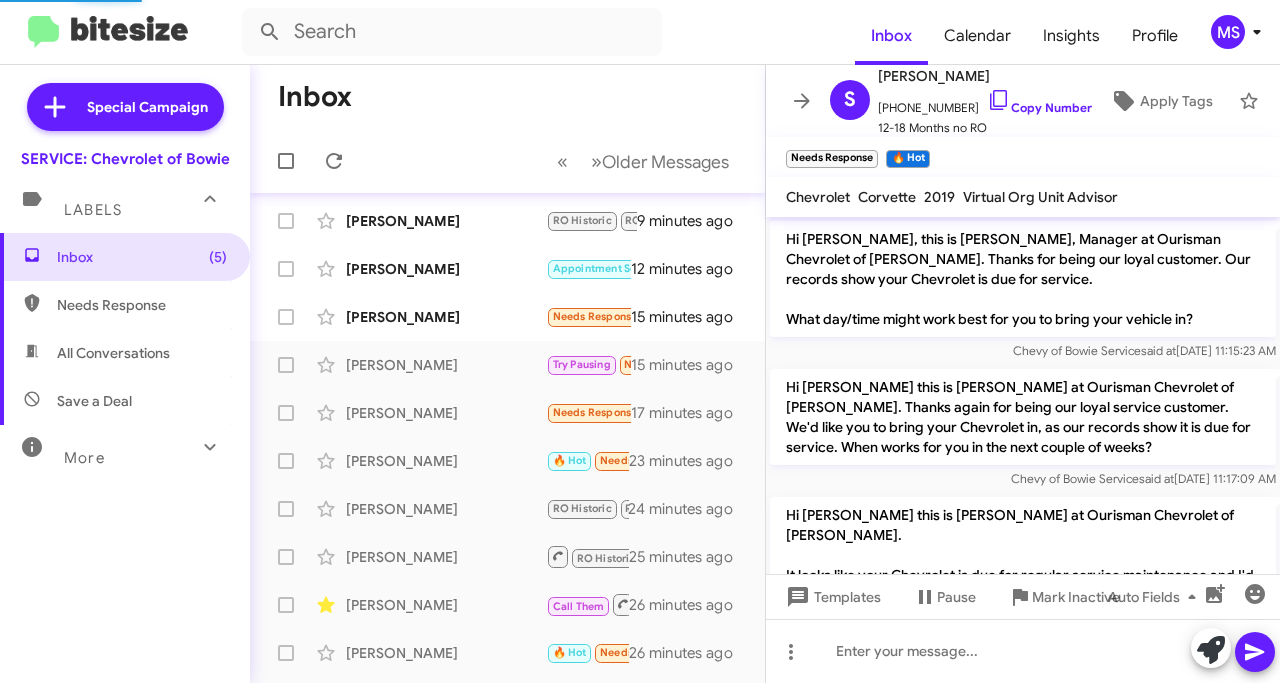 scroll, scrollTop: 706, scrollLeft: 0, axis: vertical 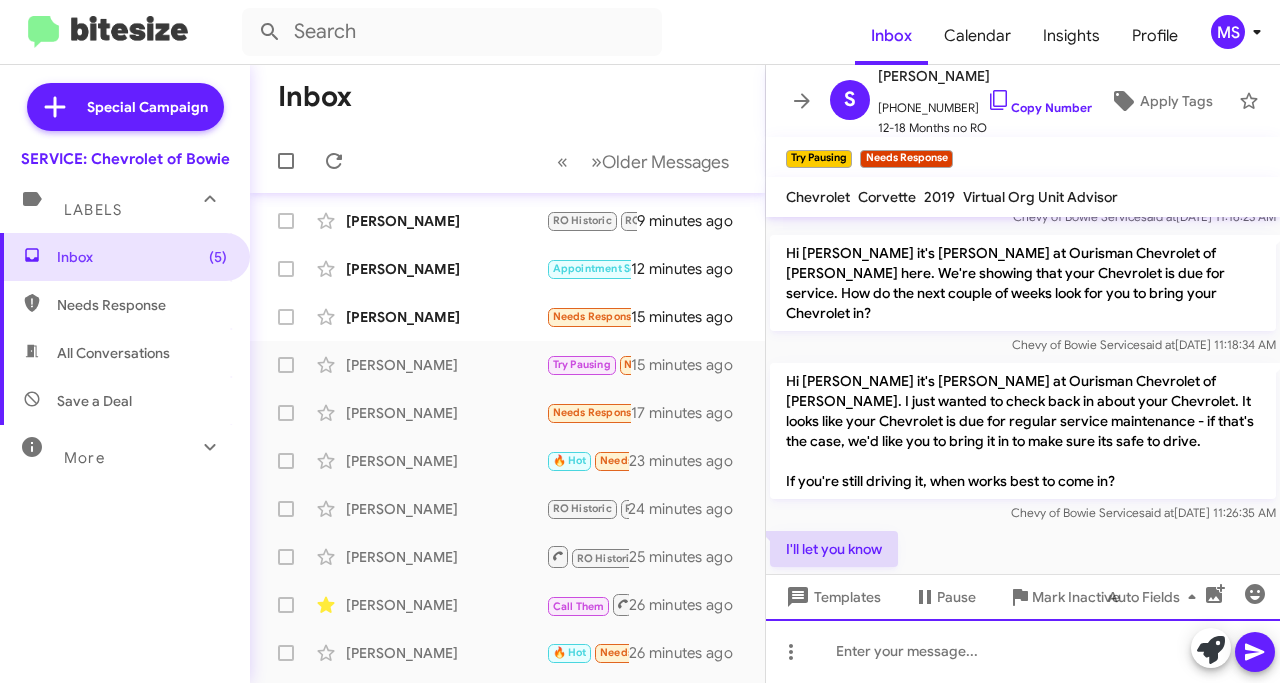 click 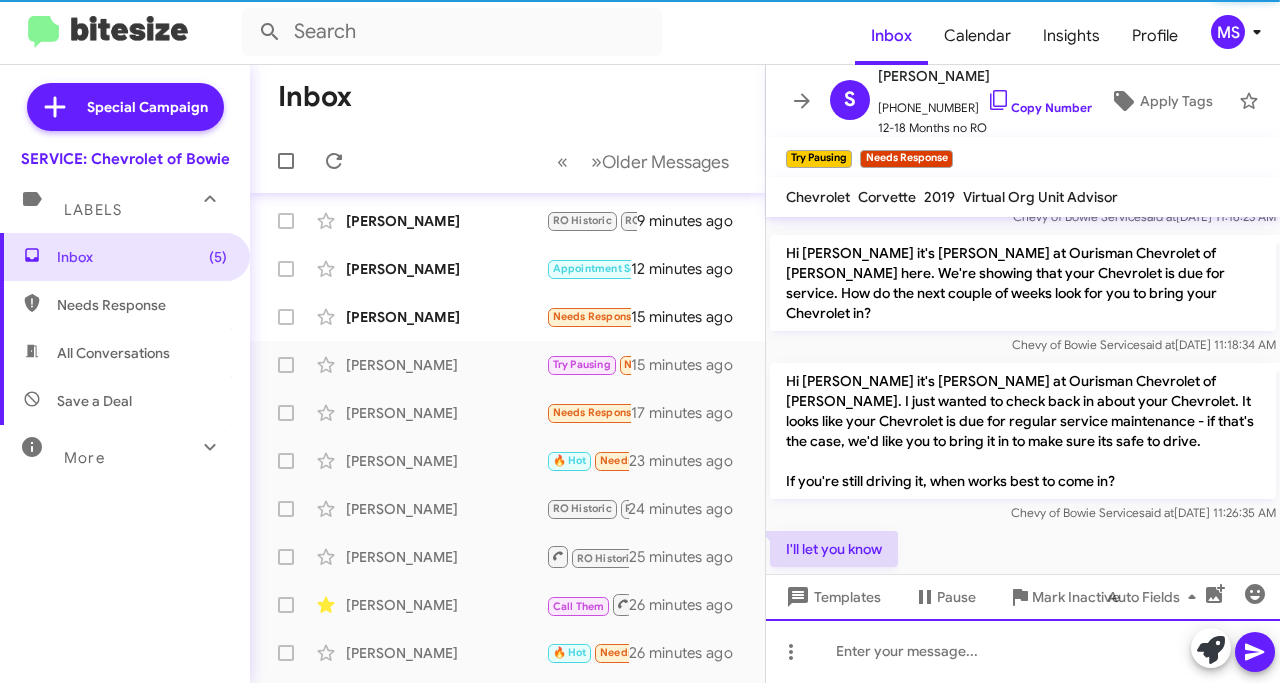 scroll, scrollTop: 0, scrollLeft: 0, axis: both 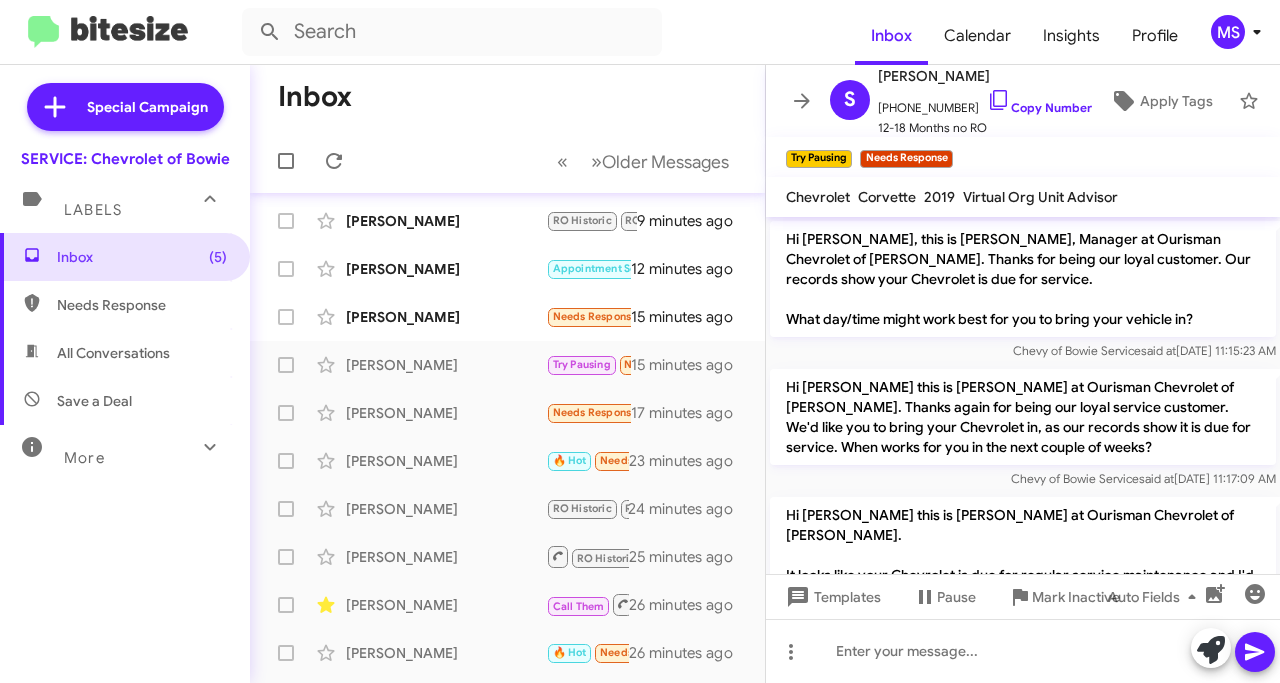 click on "[PERSON_NAME]  Needs Response   we just got oil changed   15 minutes ago" 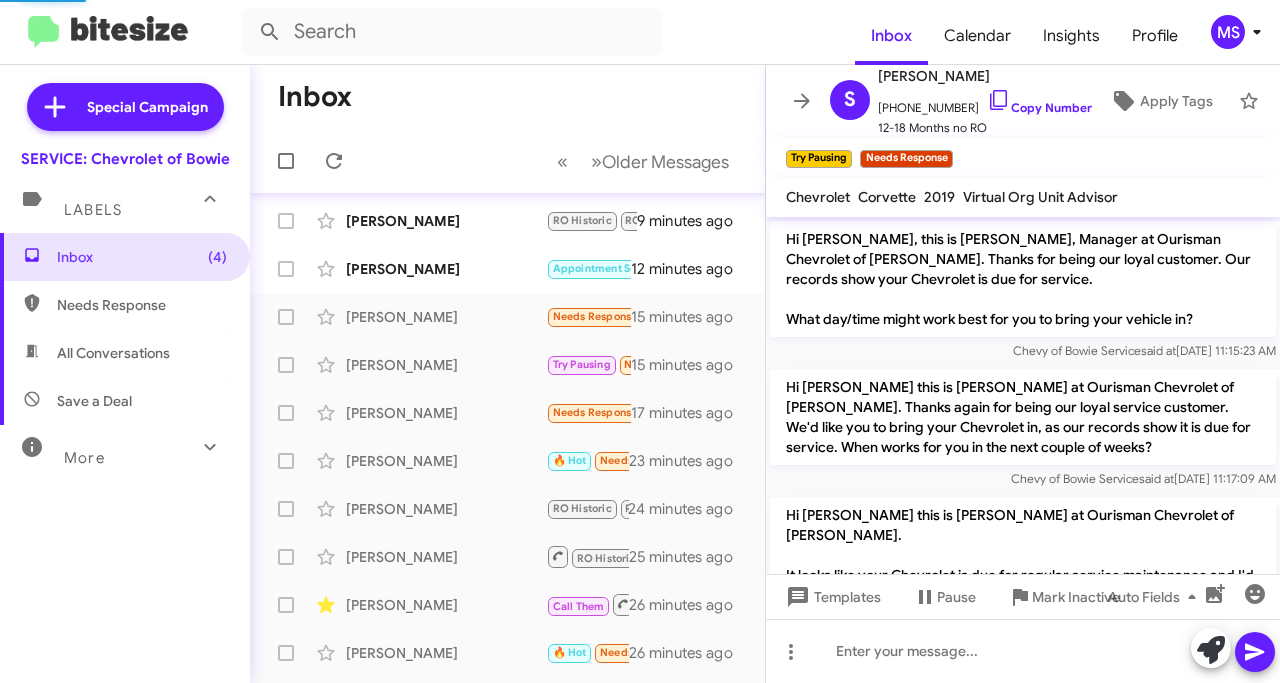 scroll, scrollTop: 513, scrollLeft: 0, axis: vertical 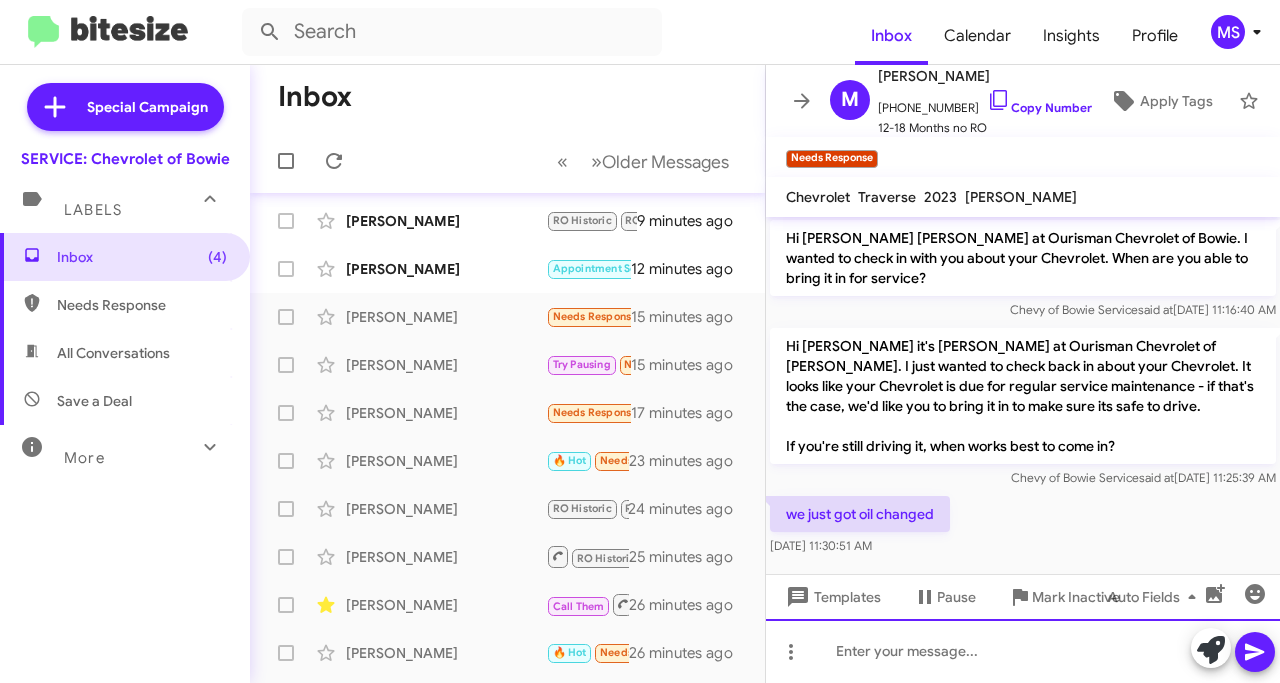 click 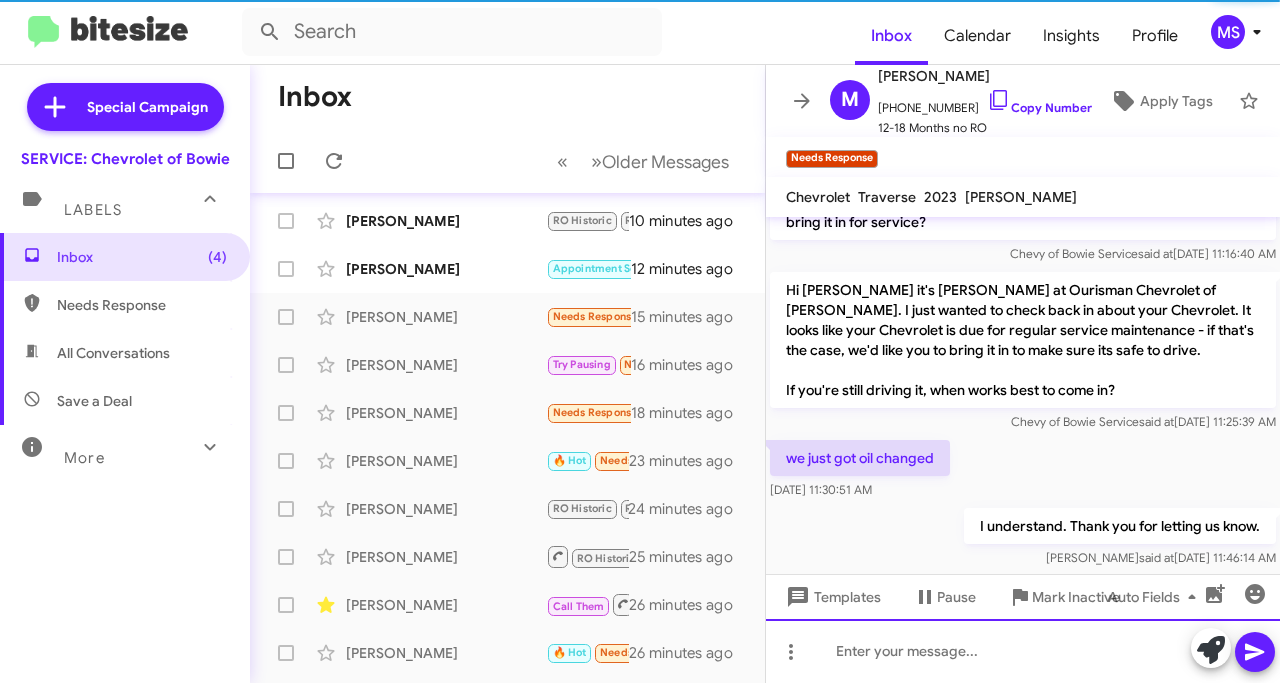 scroll, scrollTop: 586, scrollLeft: 0, axis: vertical 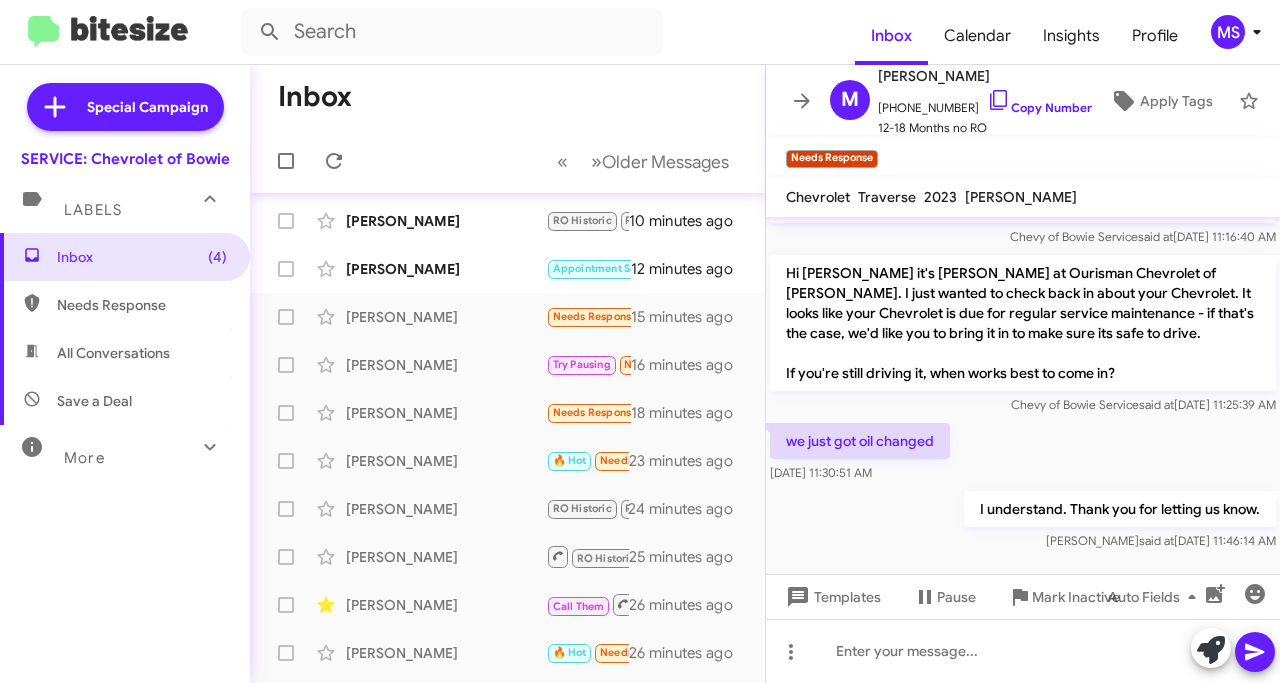 click on "[PERSON_NAME]" 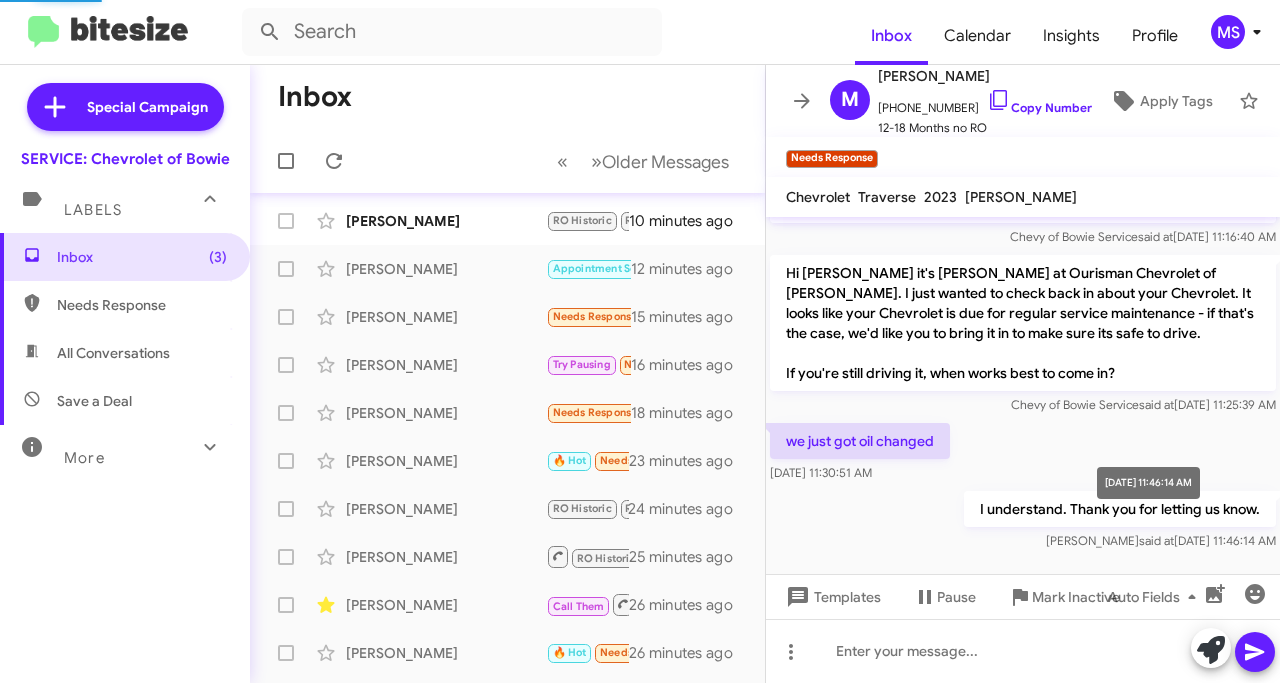 scroll, scrollTop: 126, scrollLeft: 0, axis: vertical 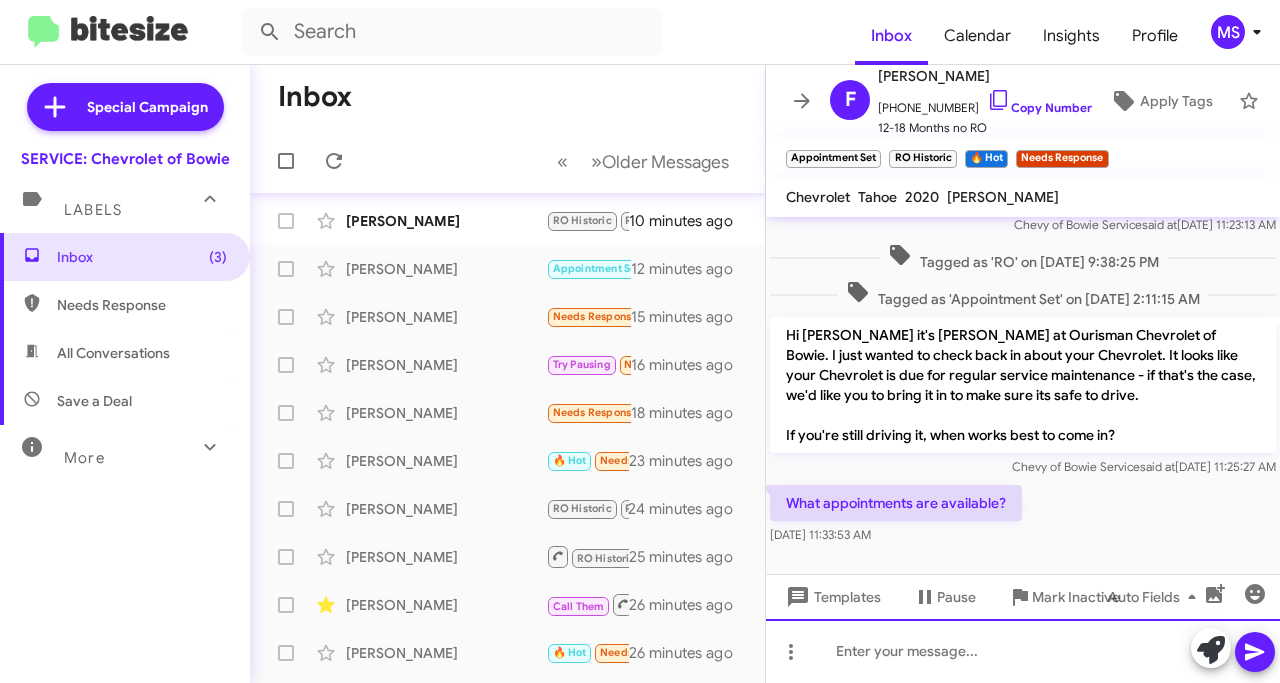 click 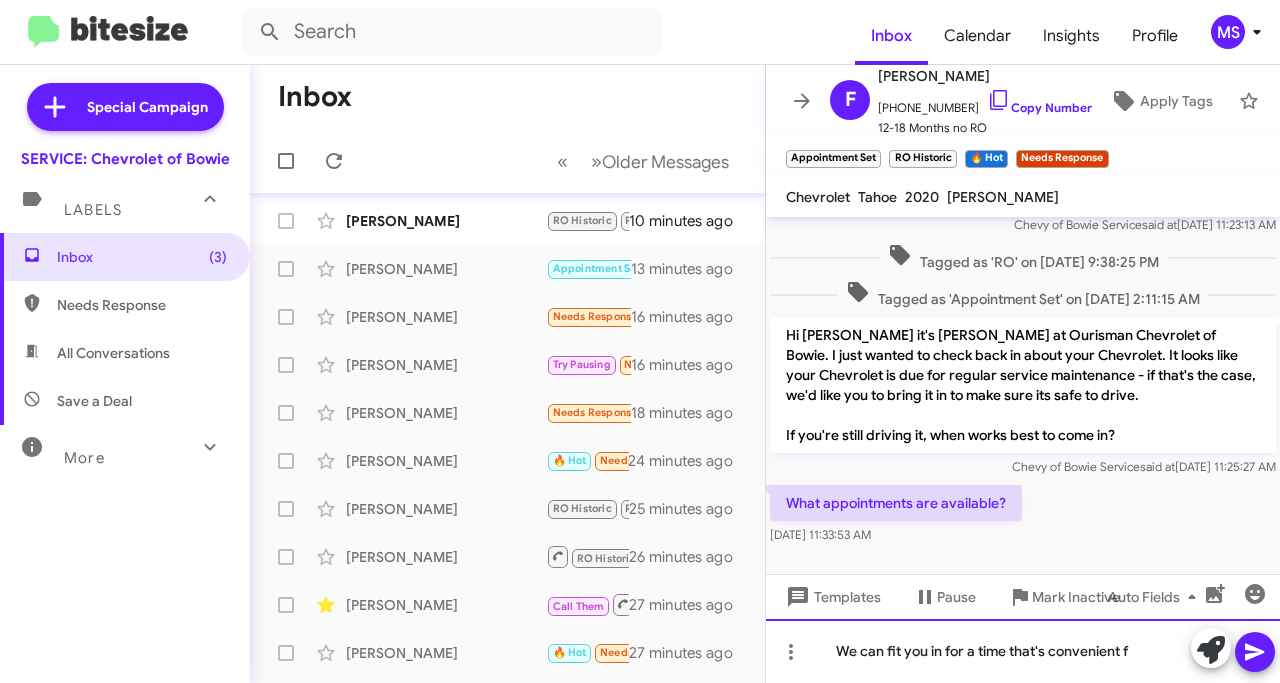 click on "We can fit you in for a time that's convenient f" 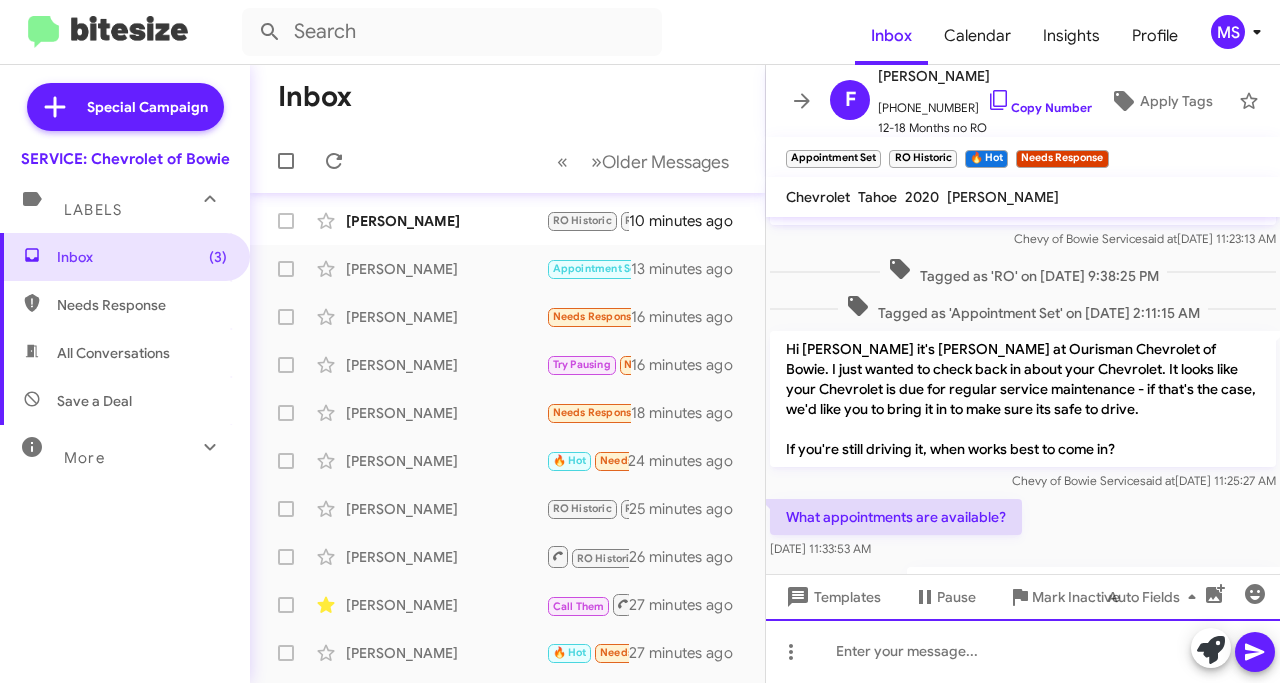 scroll, scrollTop: 198, scrollLeft: 0, axis: vertical 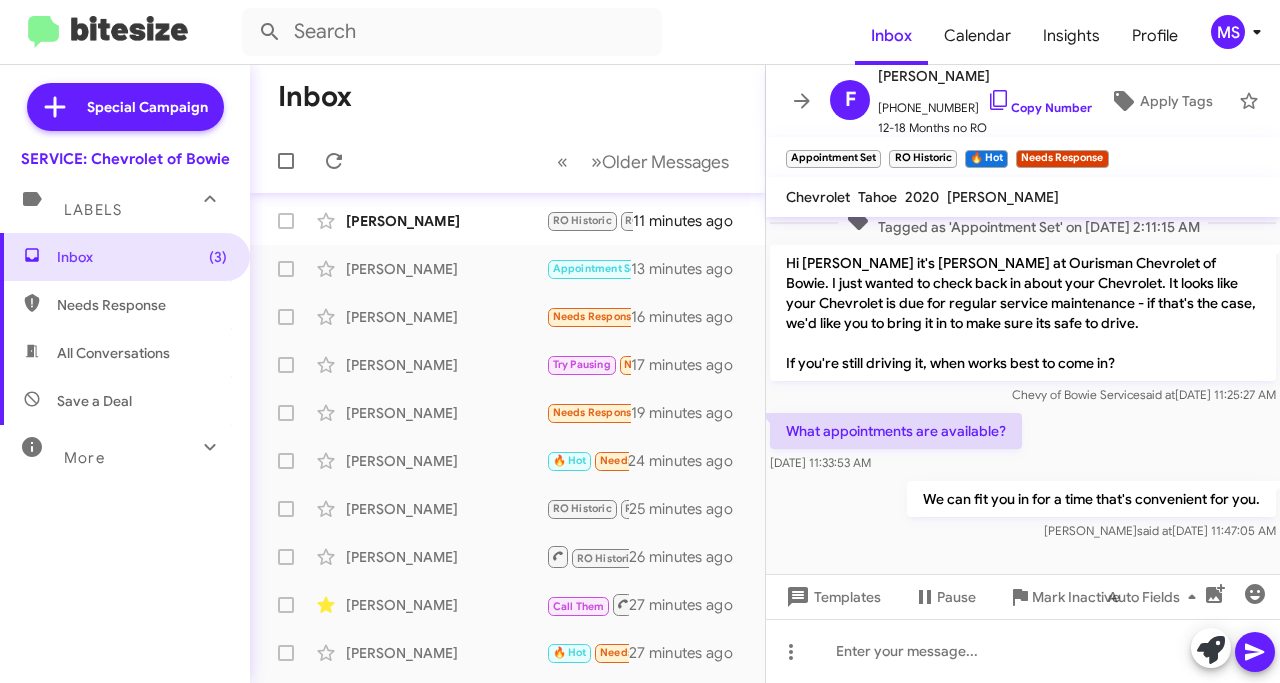 click on "[PERSON_NAME]  RO Historic   RO Responded Historic   🔥 Hot   Needs Response   We have an appointment [DATE] at 7:15.   11 minutes ago" 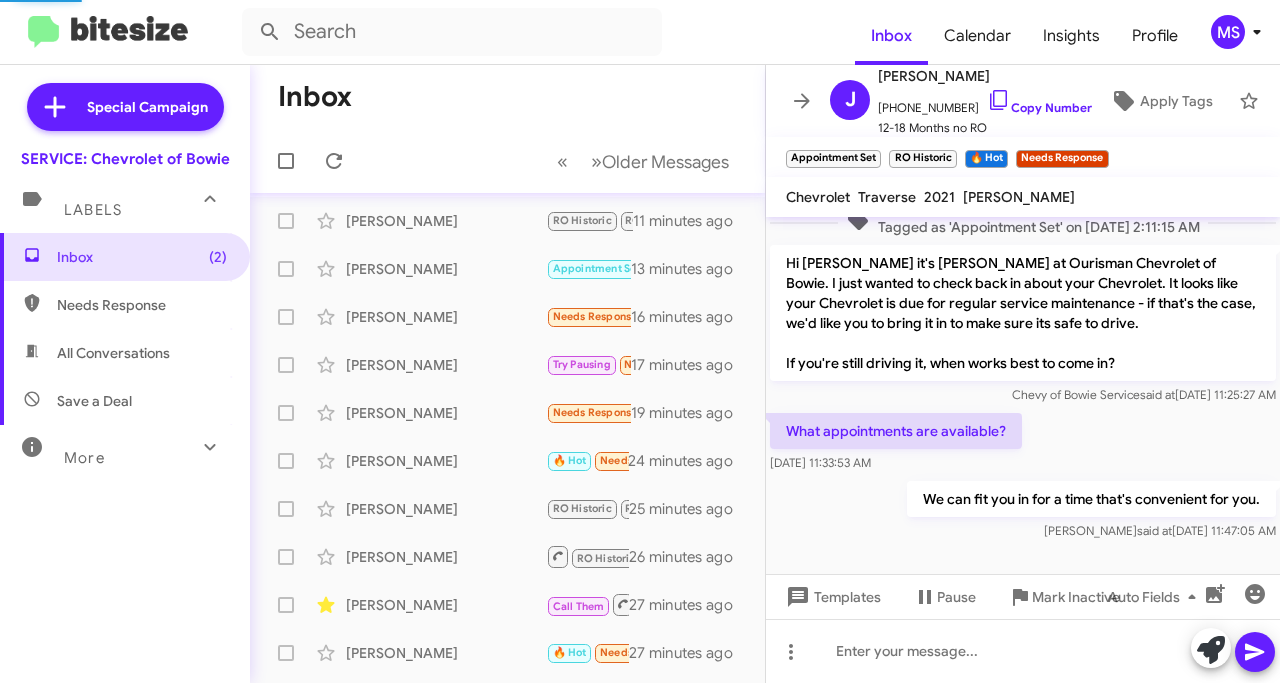scroll, scrollTop: 574, scrollLeft: 0, axis: vertical 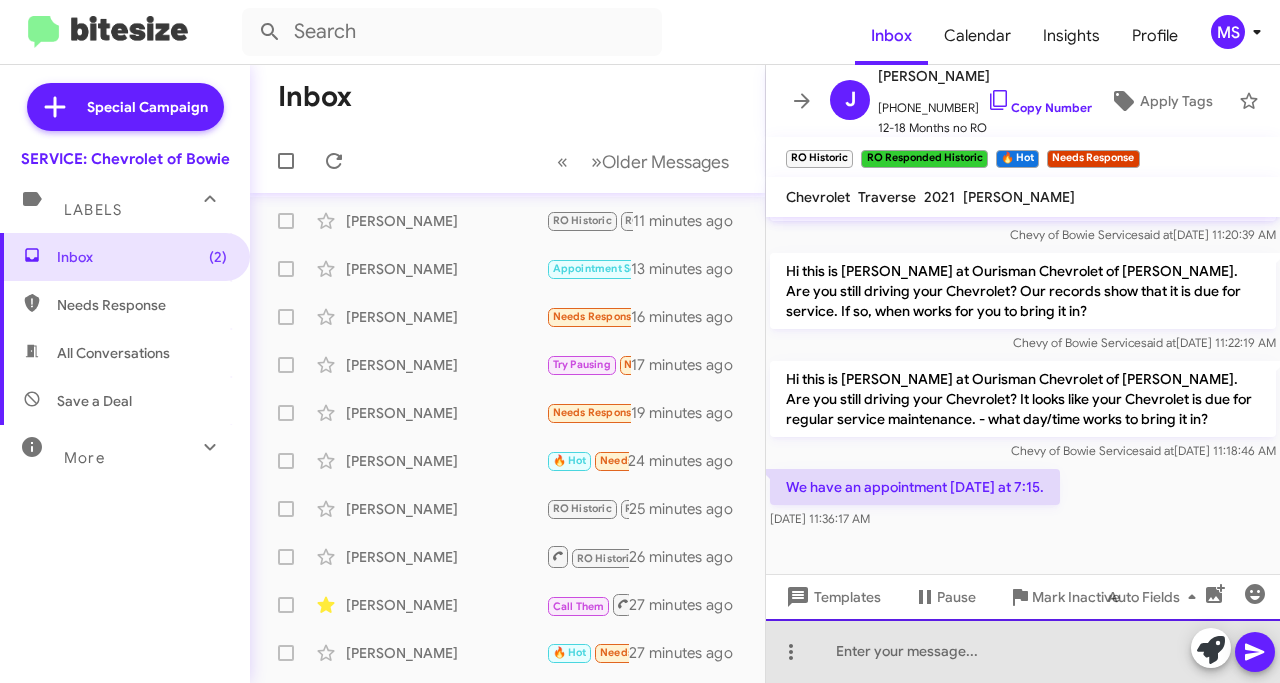 click 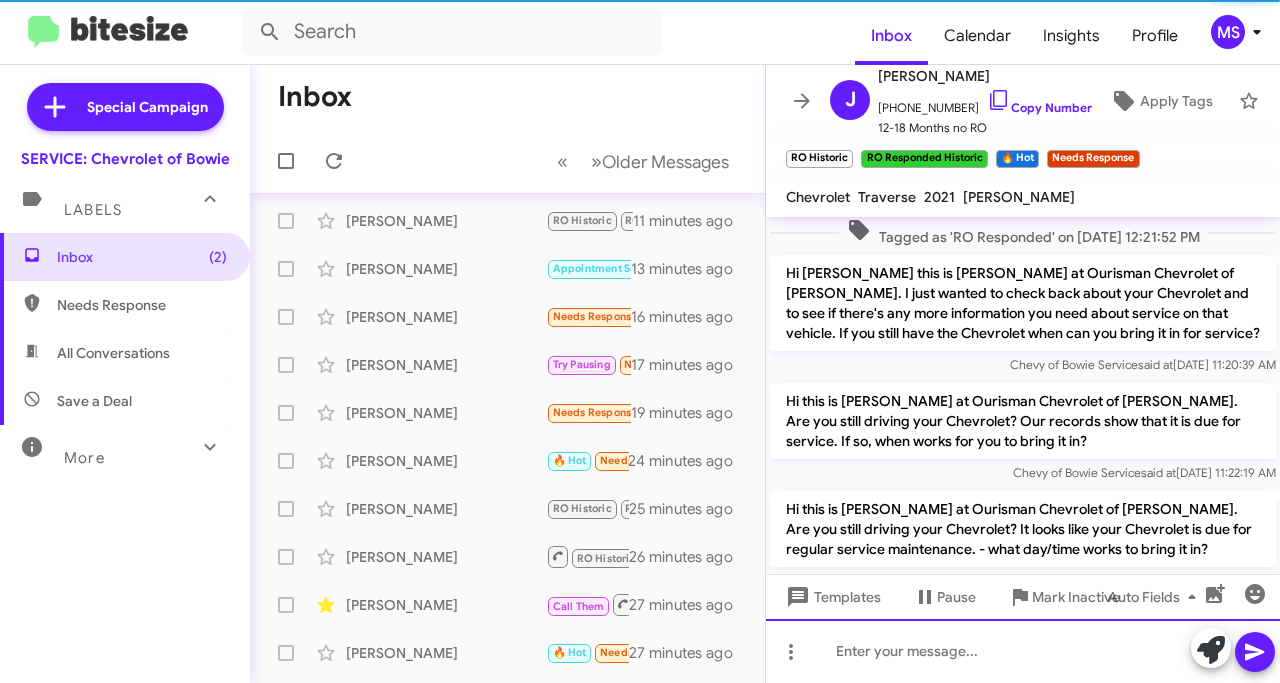 scroll, scrollTop: 647, scrollLeft: 0, axis: vertical 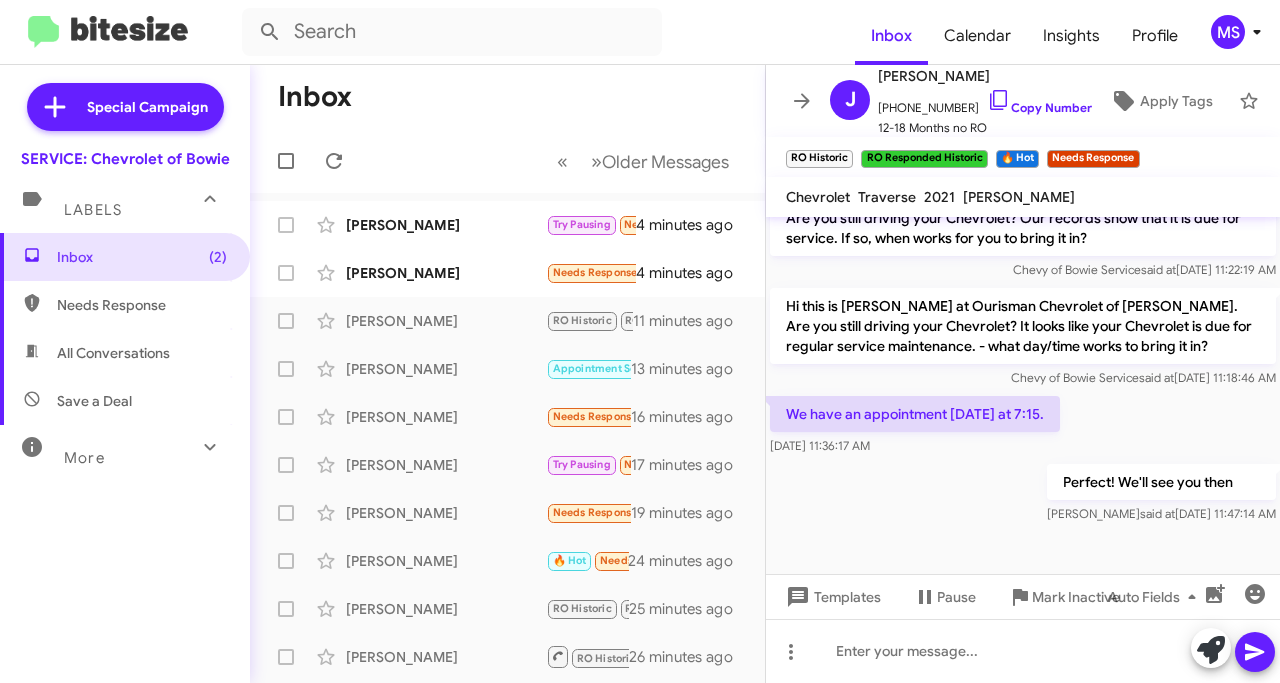 click on "[PERSON_NAME]  Try Pausing   Needs Response   I'm on vacation, can we talk next week   4 minutes ago" 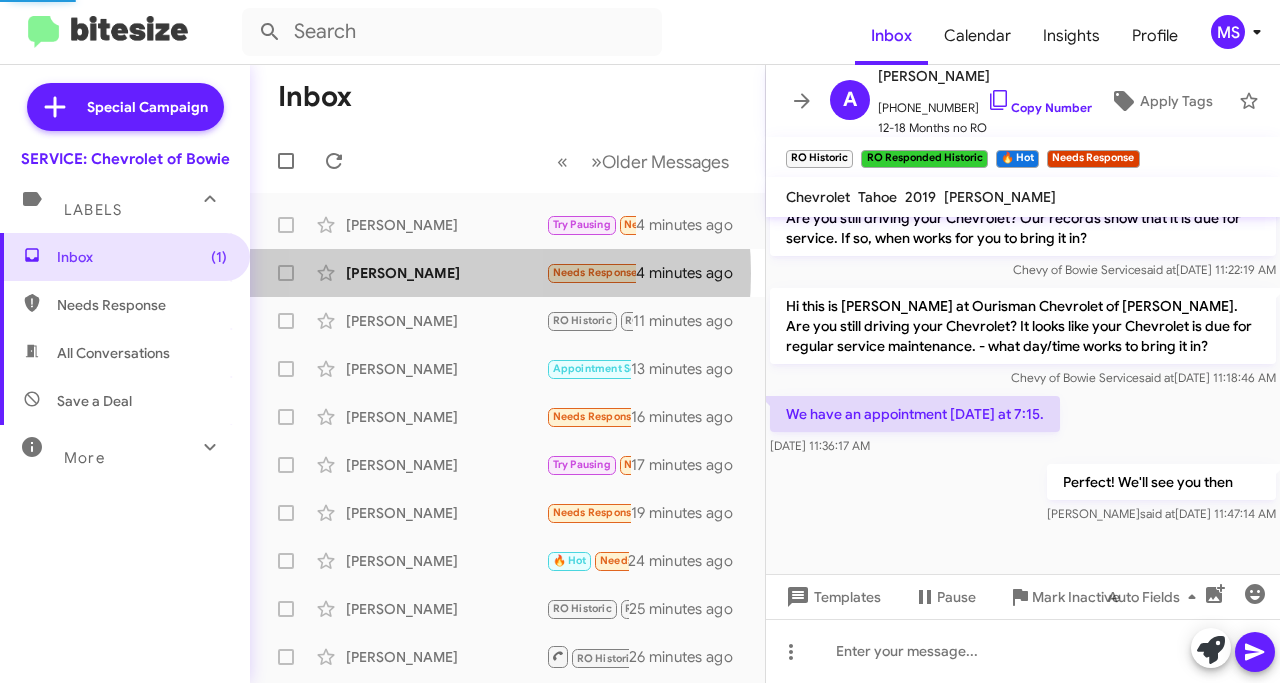 click on "[PERSON_NAME]" 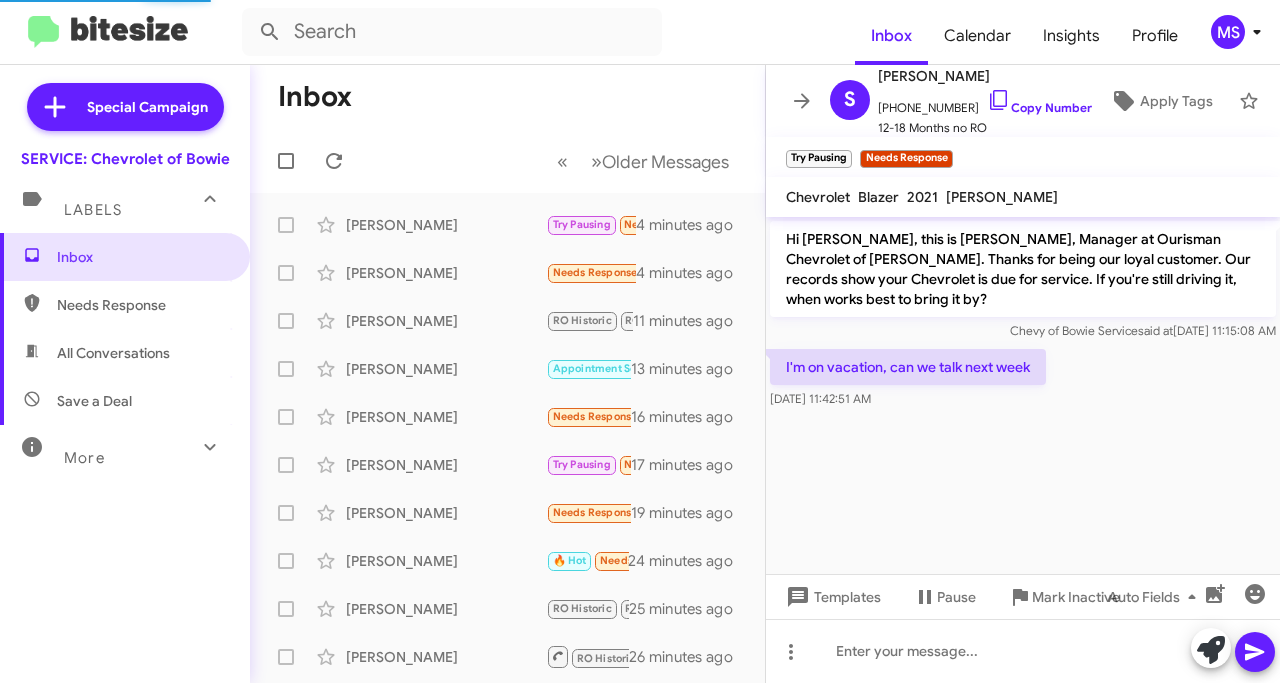 scroll, scrollTop: 41, scrollLeft: 0, axis: vertical 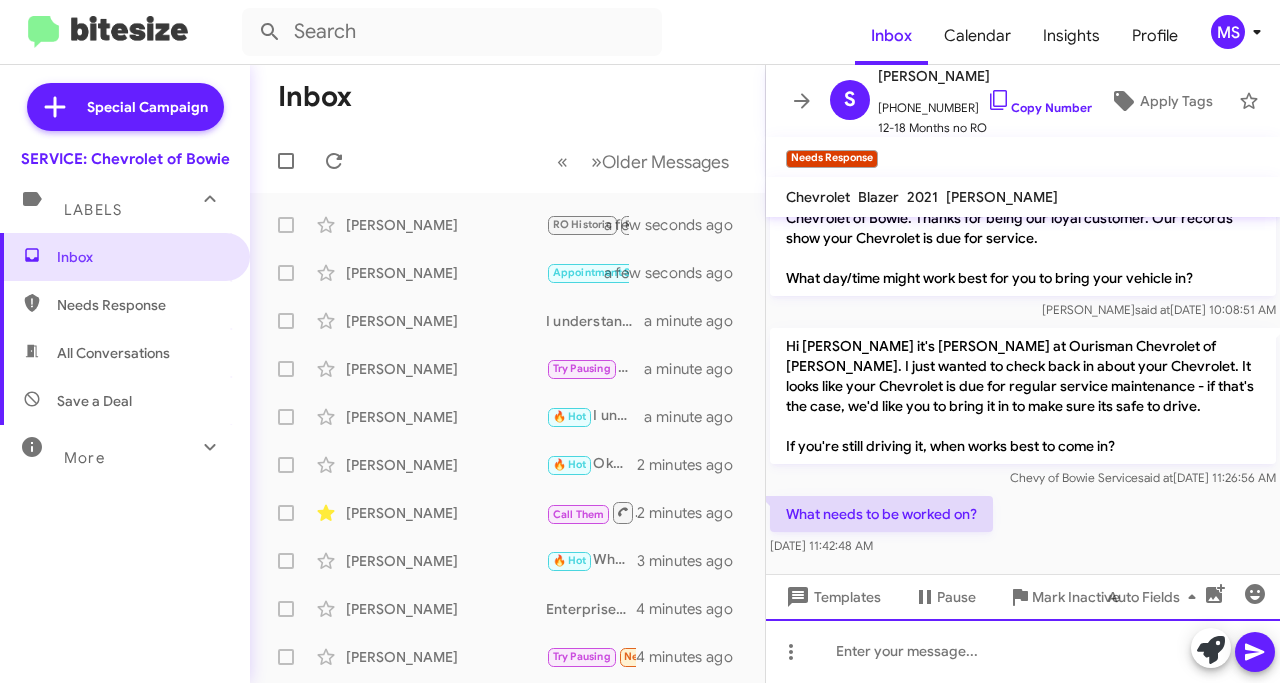 click 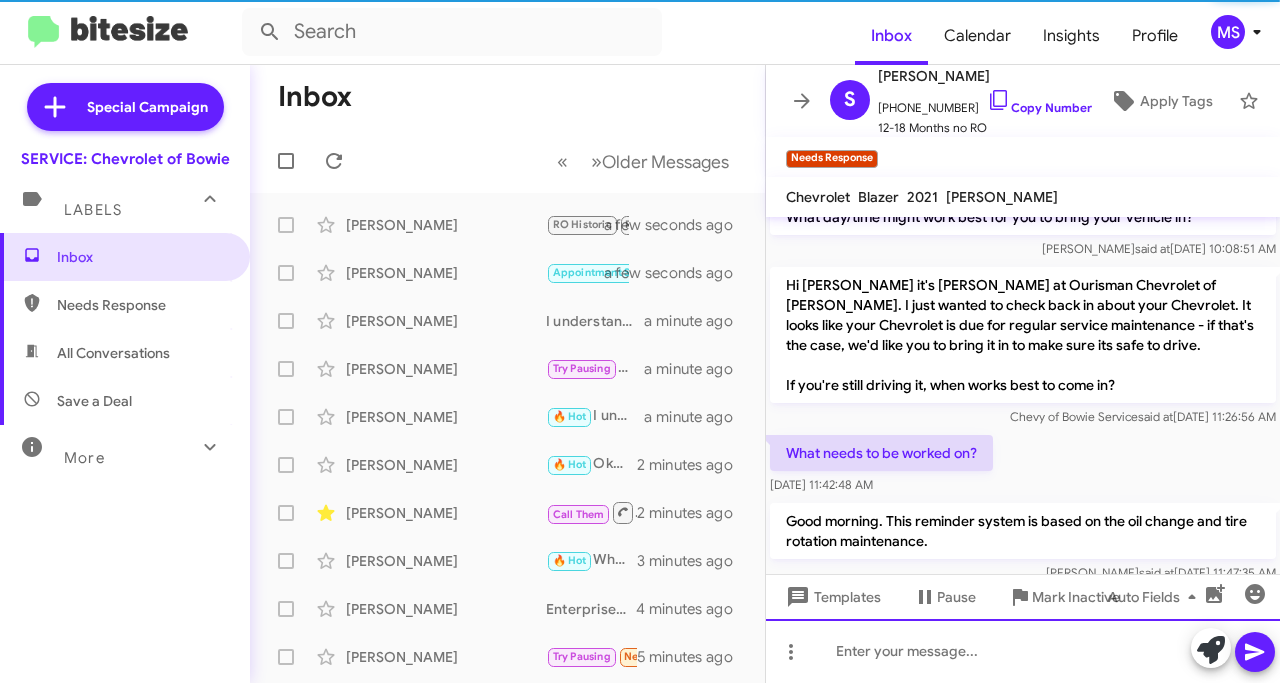 scroll, scrollTop: 134, scrollLeft: 0, axis: vertical 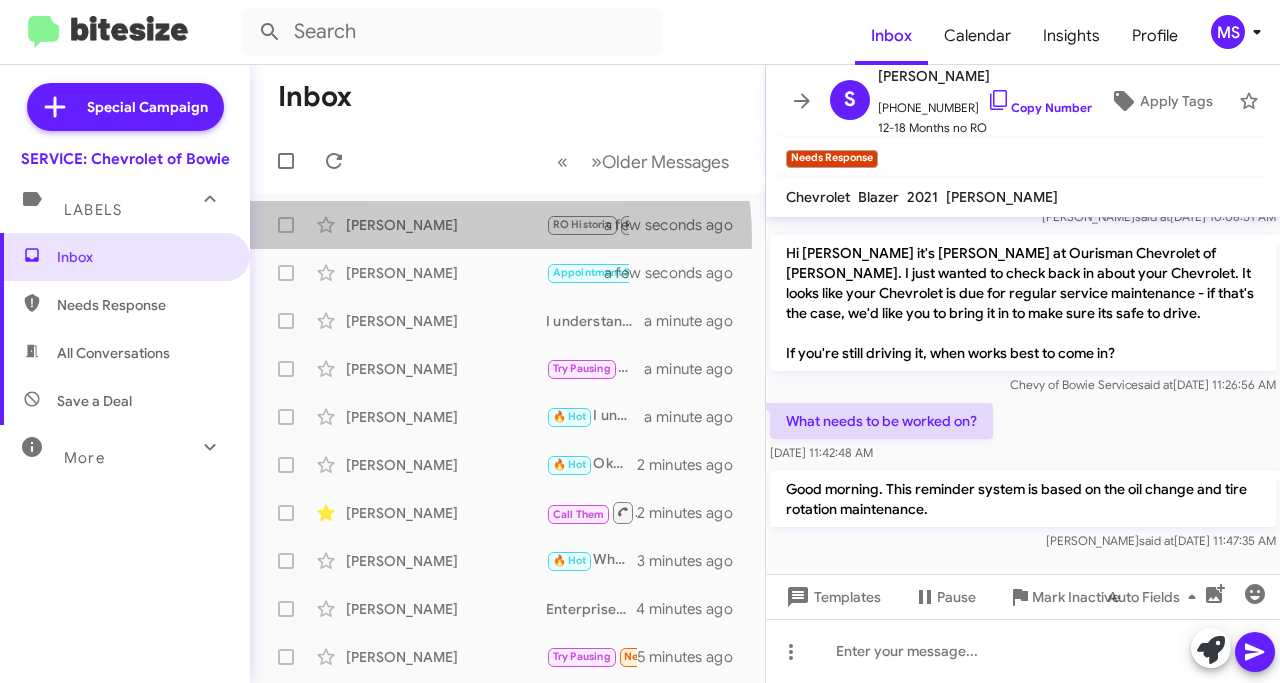 click on "[PERSON_NAME]  RO Historic   RO Responded Historic   🔥 Hot   Perfect! We'll see you then   a few seconds ago" 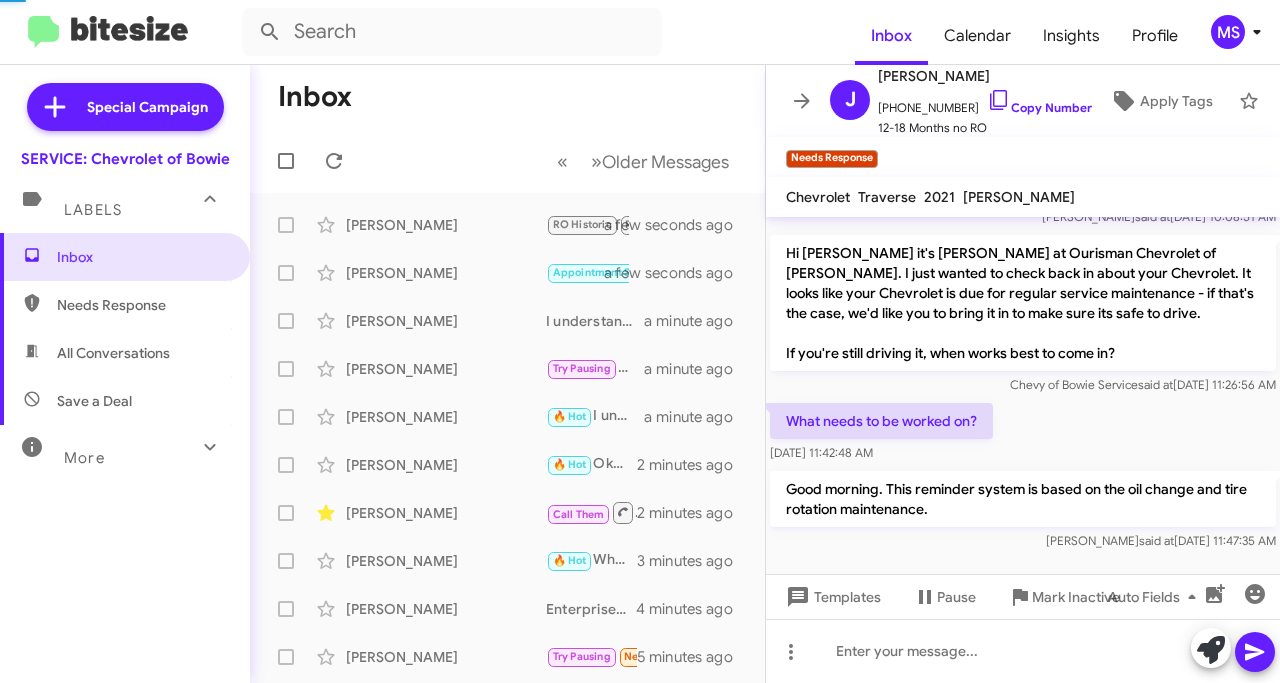 scroll, scrollTop: 262, scrollLeft: 0, axis: vertical 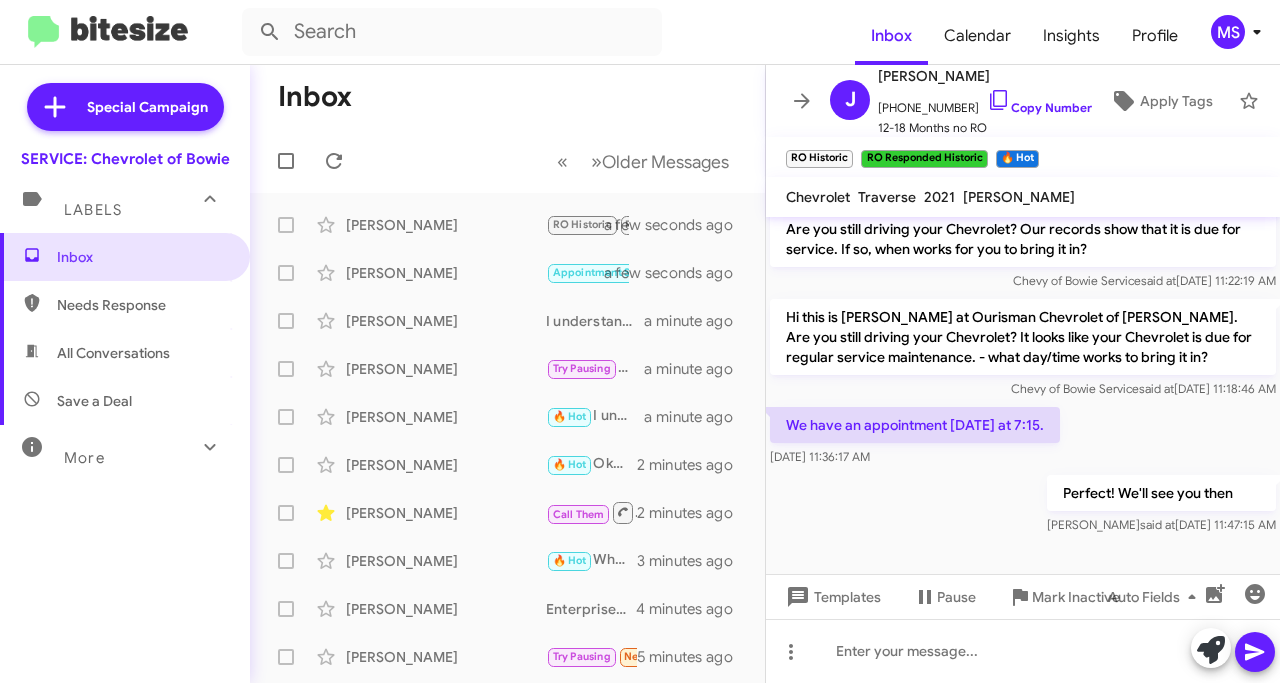 click on "[PERSON_NAME]  Appointment Set   RO Historic   🔥 Hot   We can fit you in for a time that's convenient for you.   a few seconds ago" 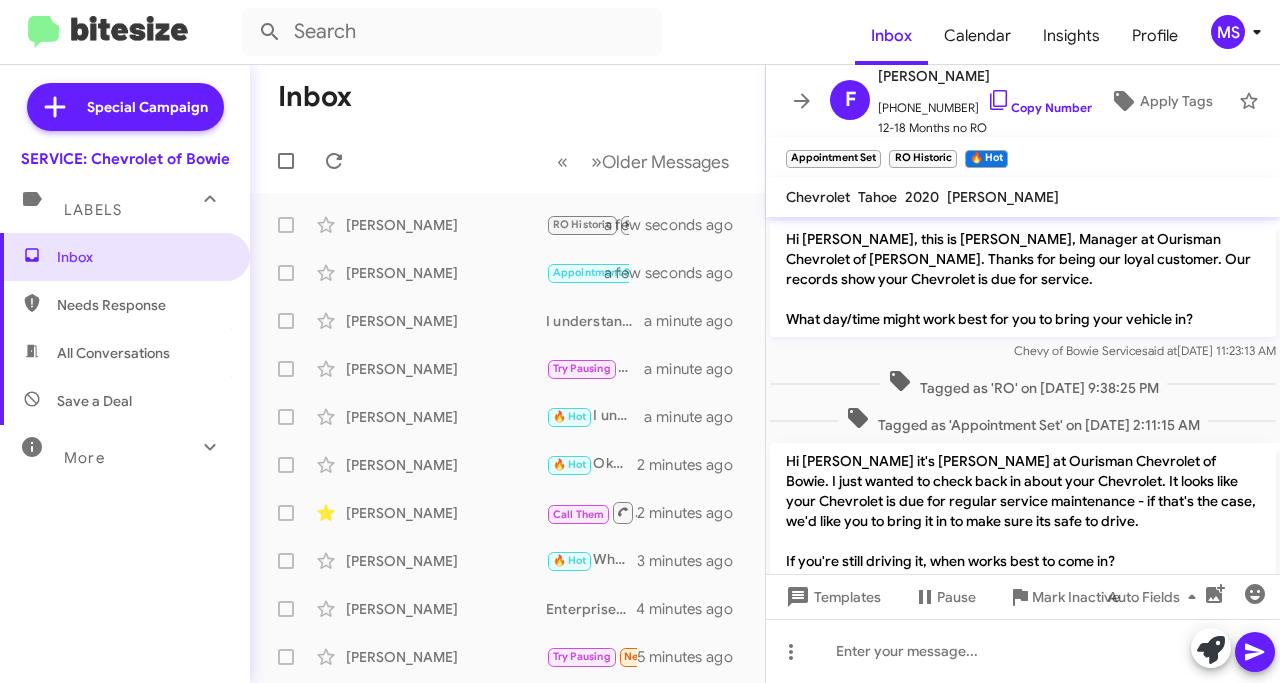scroll, scrollTop: 198, scrollLeft: 0, axis: vertical 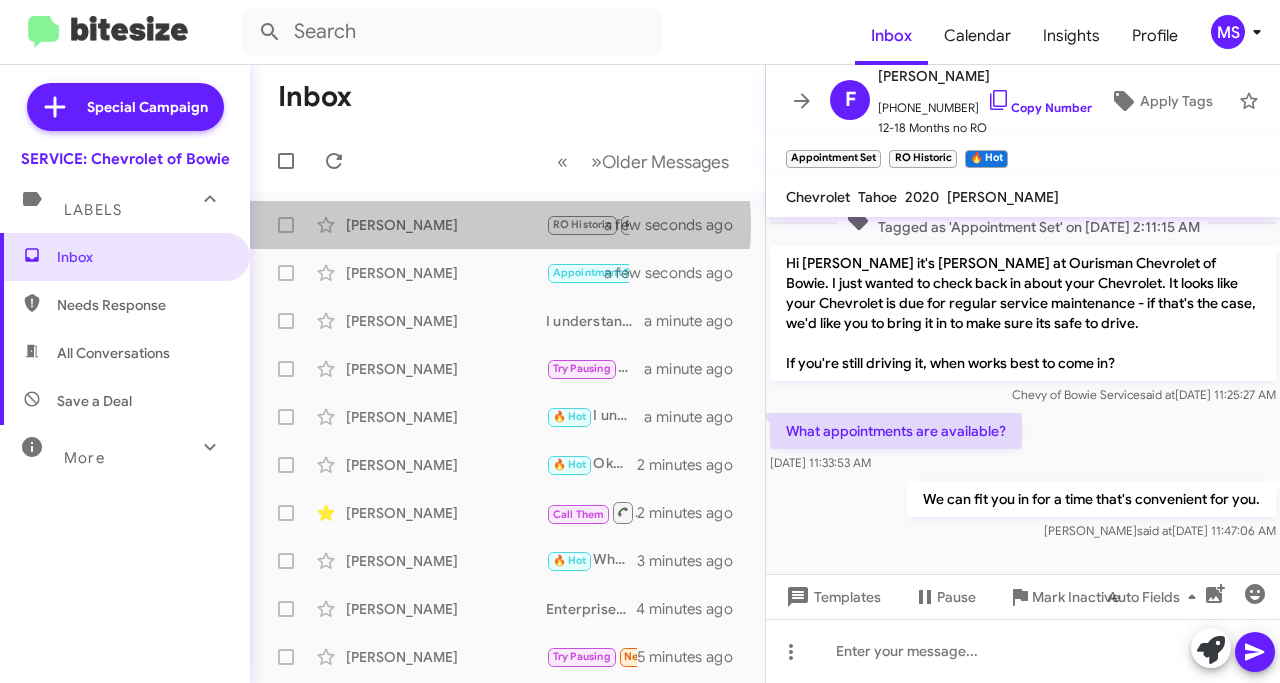 drag, startPoint x: 465, startPoint y: 224, endPoint x: 762, endPoint y: 311, distance: 309.48022 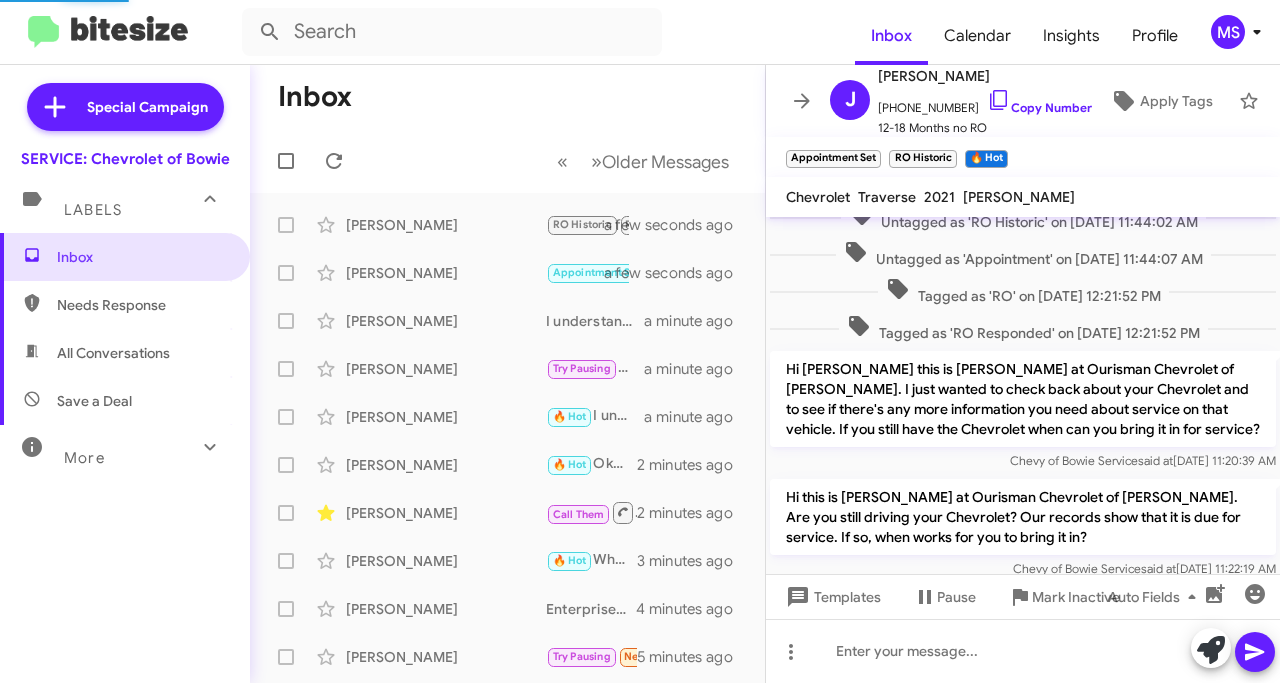 scroll, scrollTop: 647, scrollLeft: 0, axis: vertical 